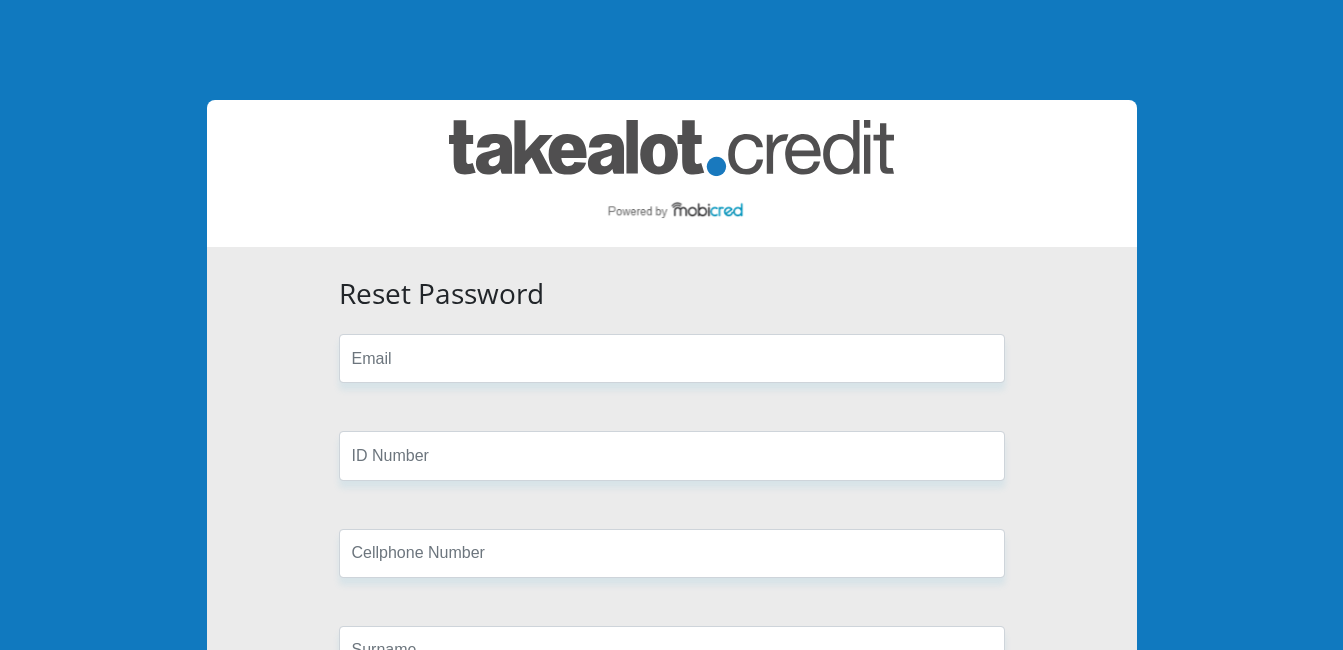 scroll, scrollTop: 0, scrollLeft: 0, axis: both 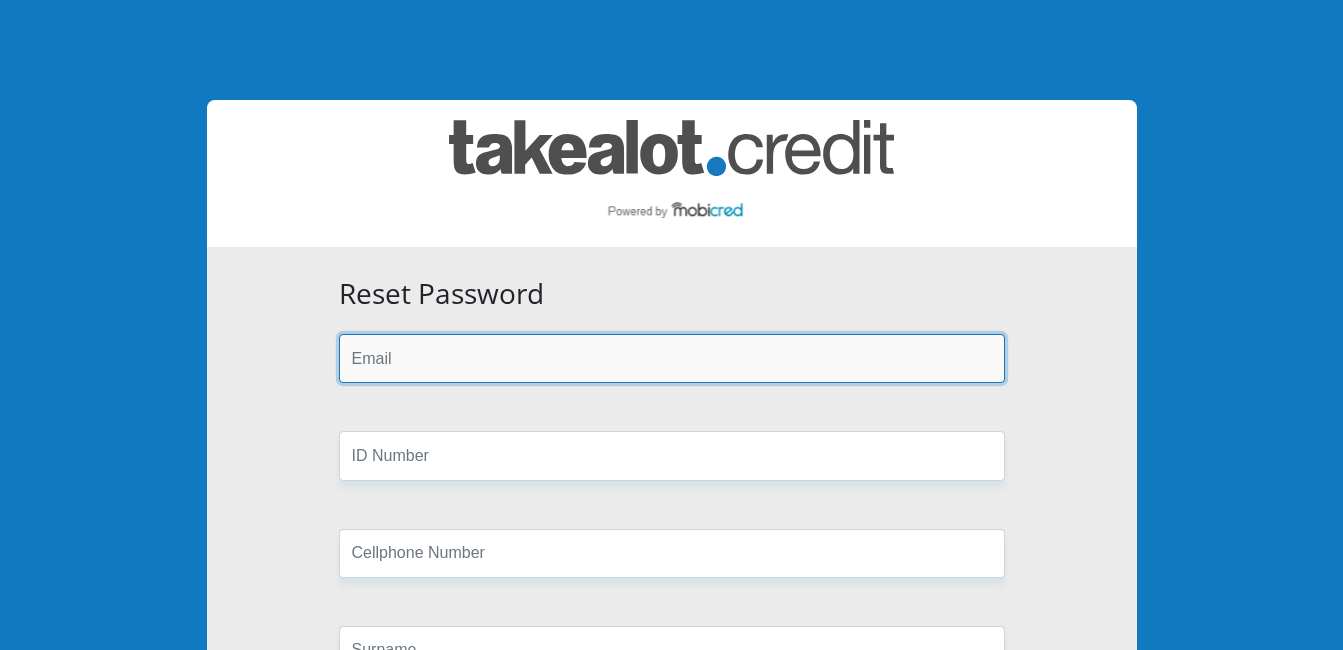 click at bounding box center [672, 358] 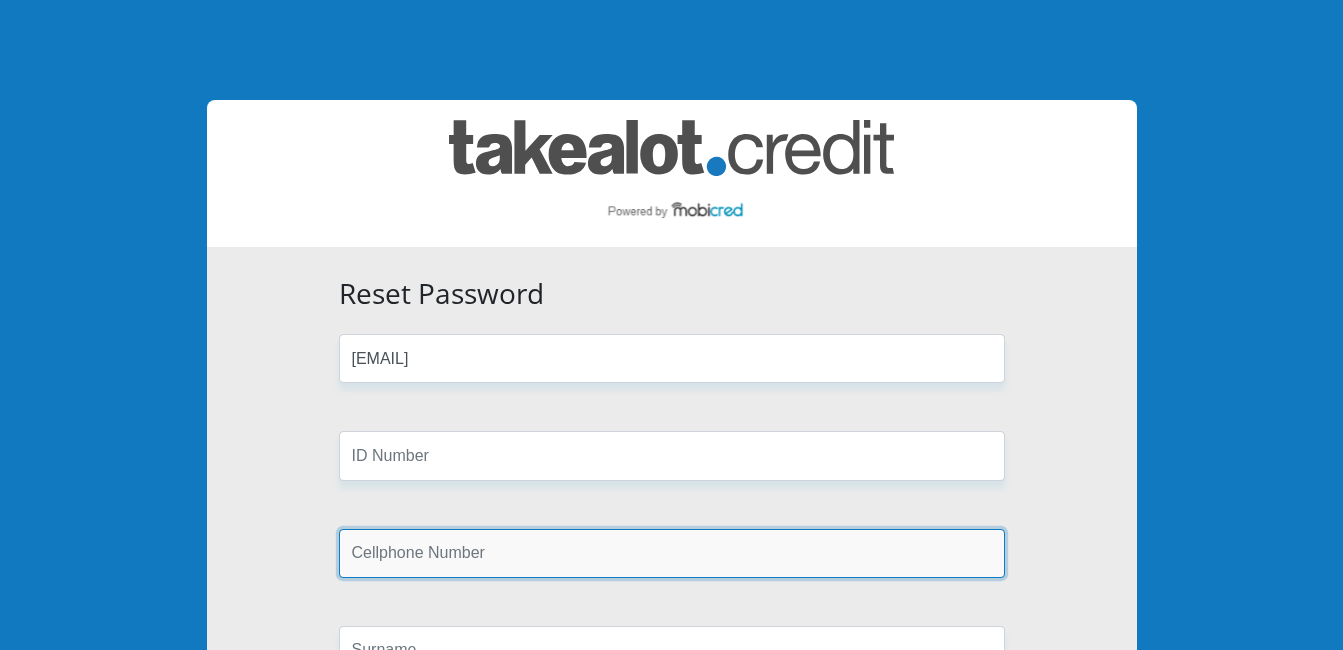 type on "0726101299" 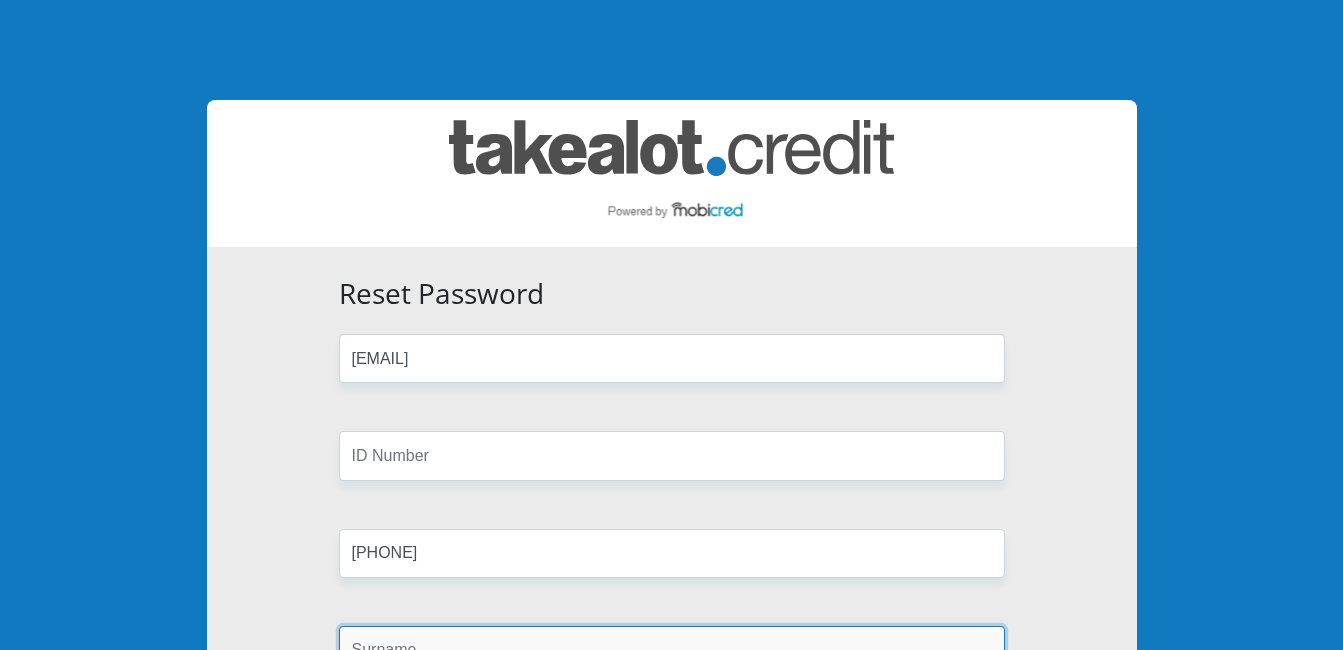 type on "Smith" 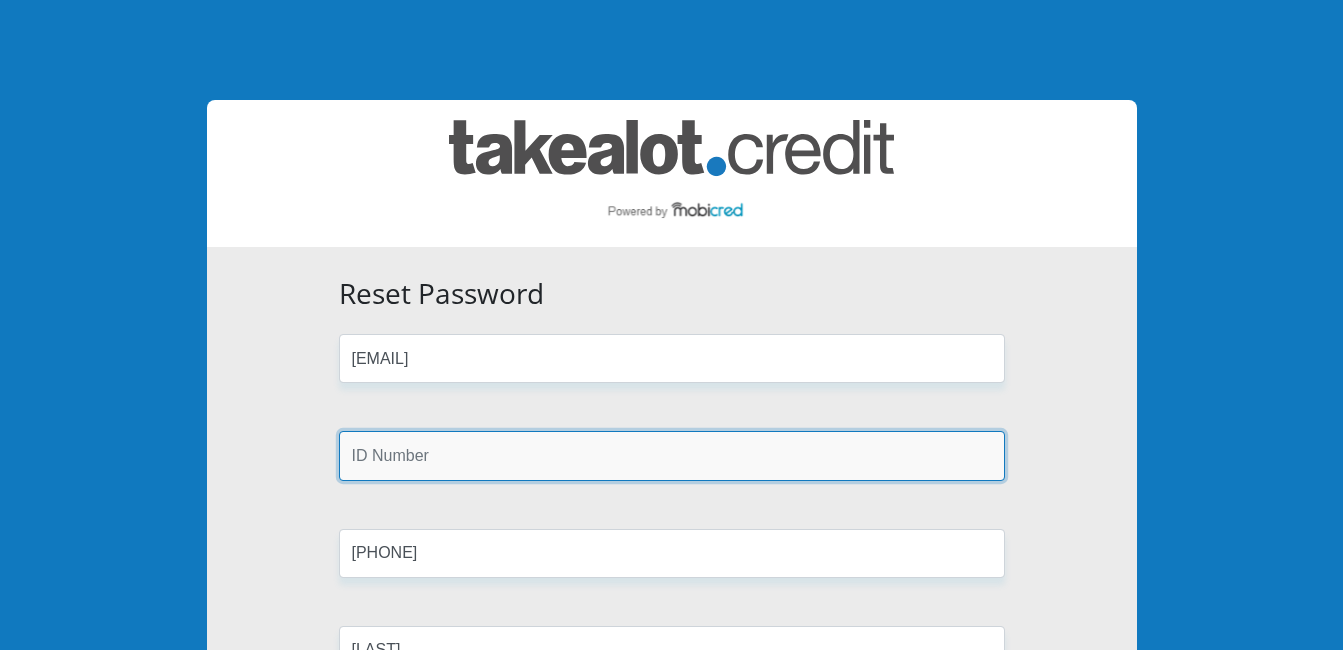 click at bounding box center [672, 455] 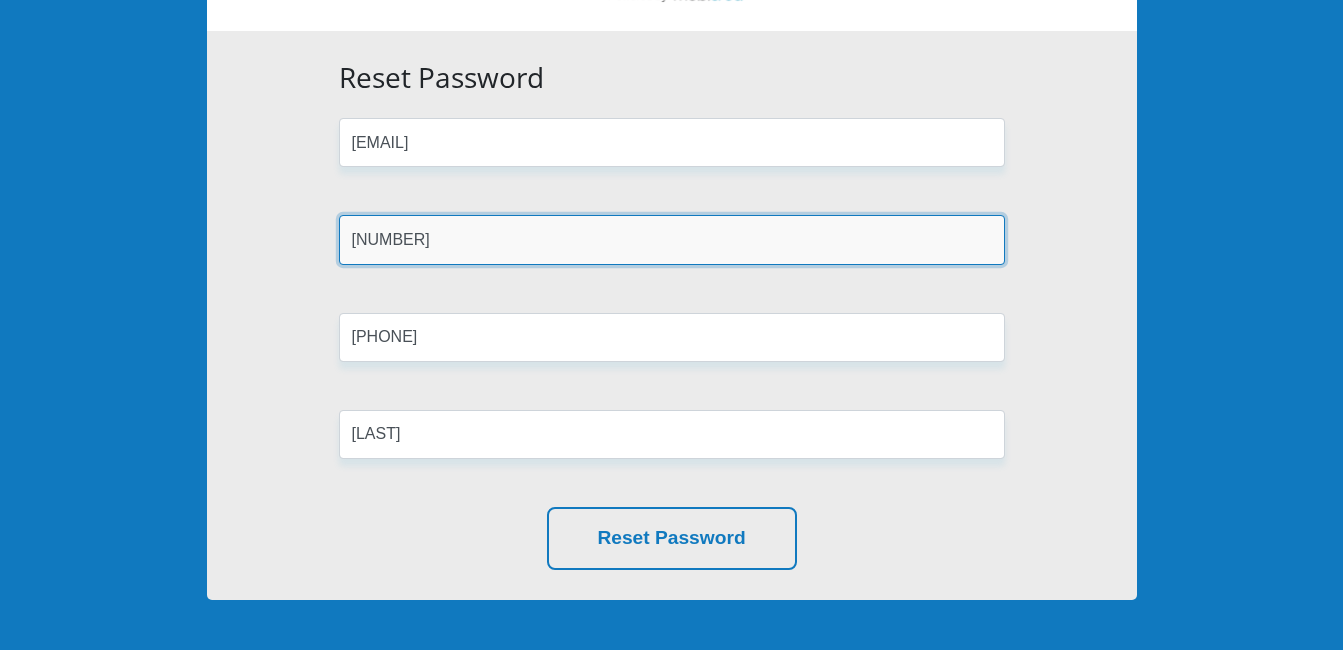 scroll, scrollTop: 227, scrollLeft: 0, axis: vertical 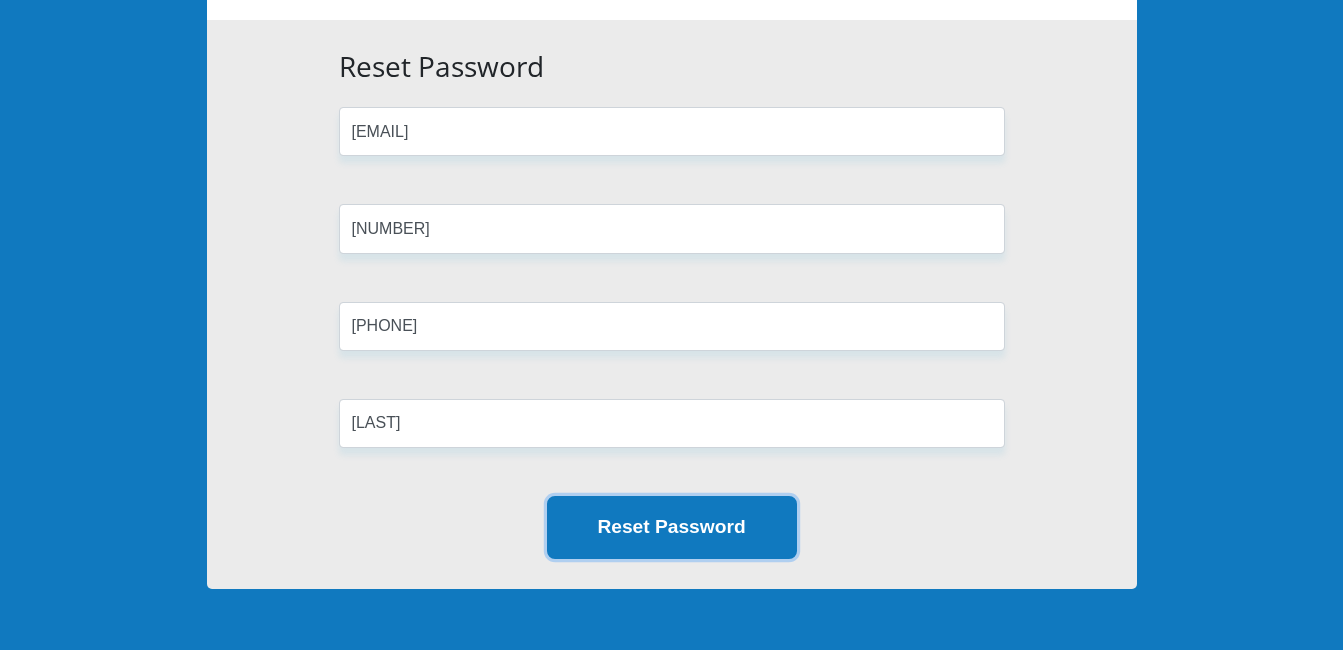 click on "Reset Password" at bounding box center (672, 527) 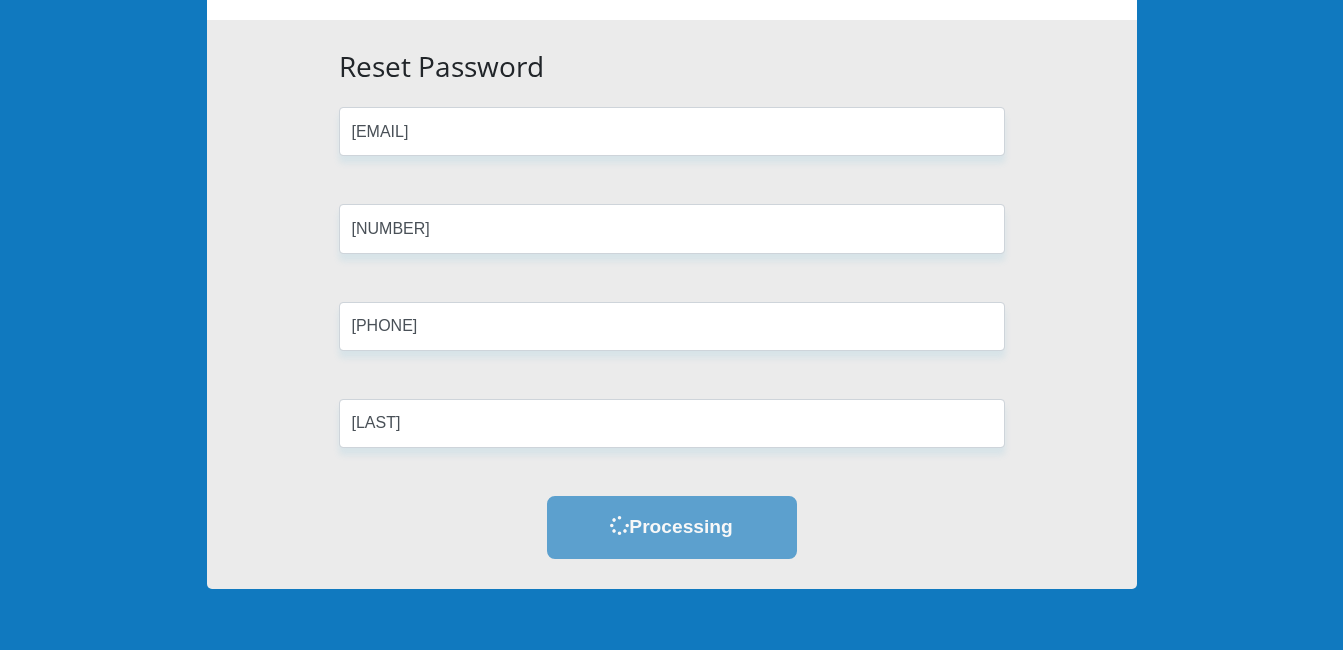 scroll, scrollTop: 0, scrollLeft: 0, axis: both 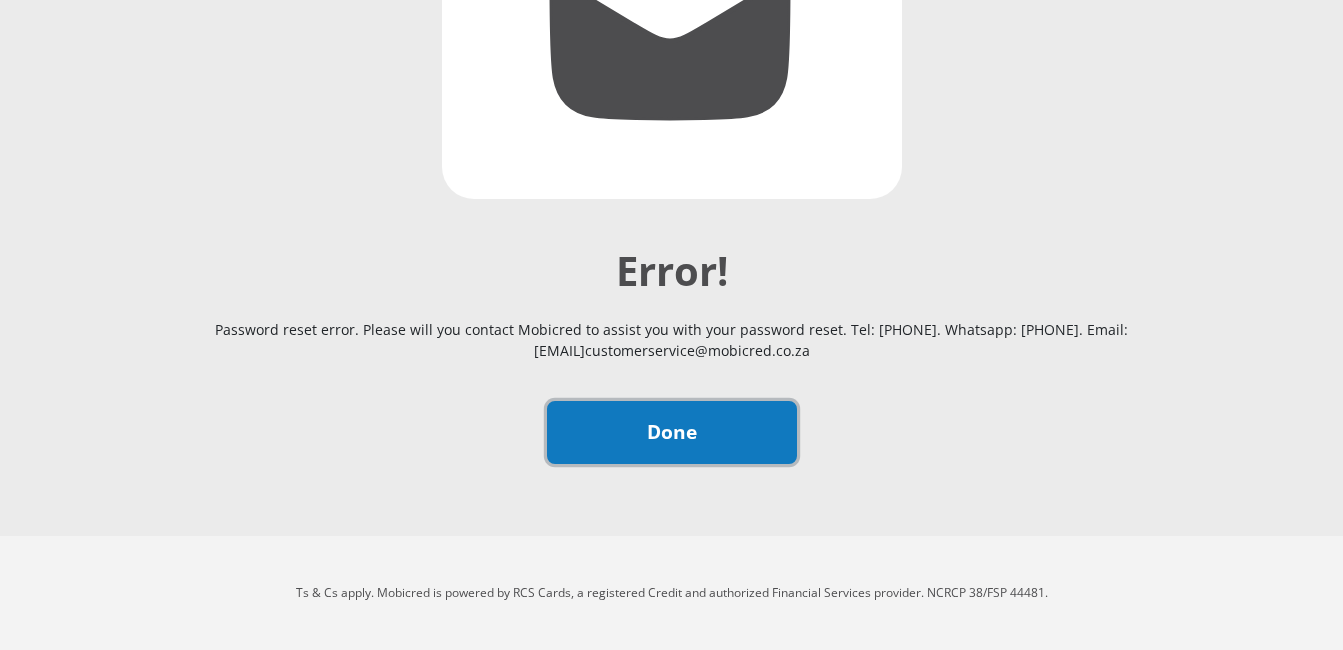 click on "Done" at bounding box center (672, 432) 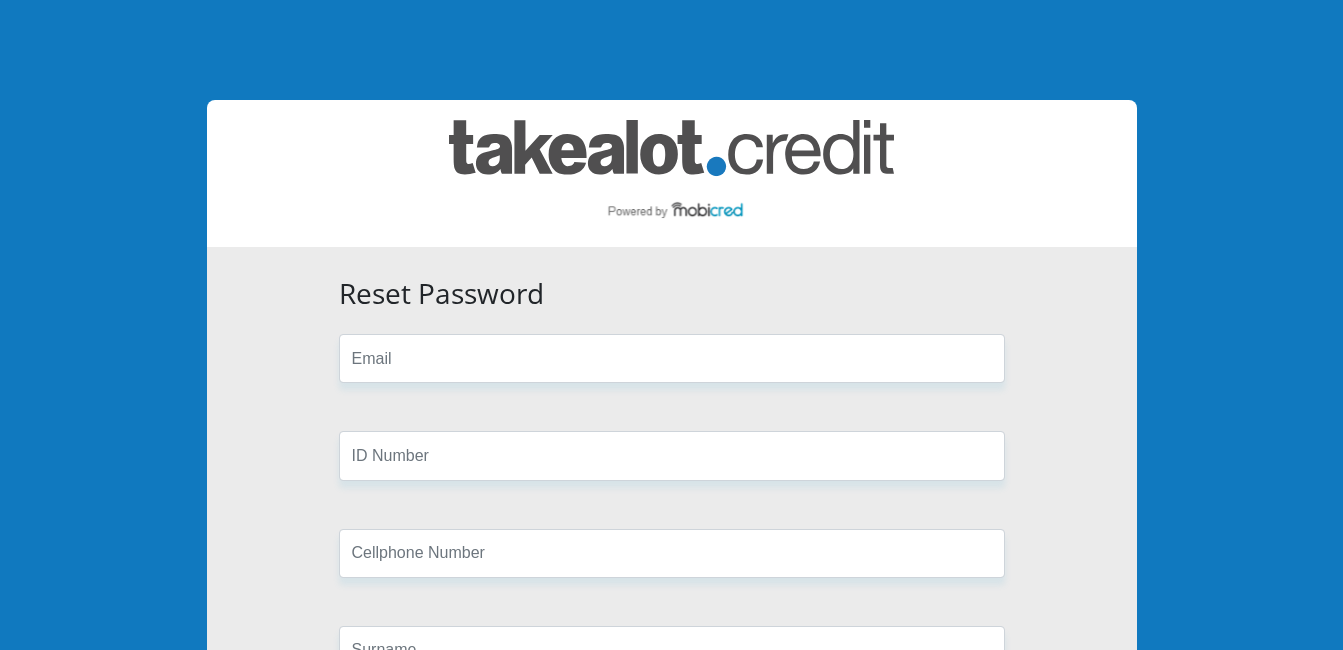 scroll, scrollTop: 0, scrollLeft: 0, axis: both 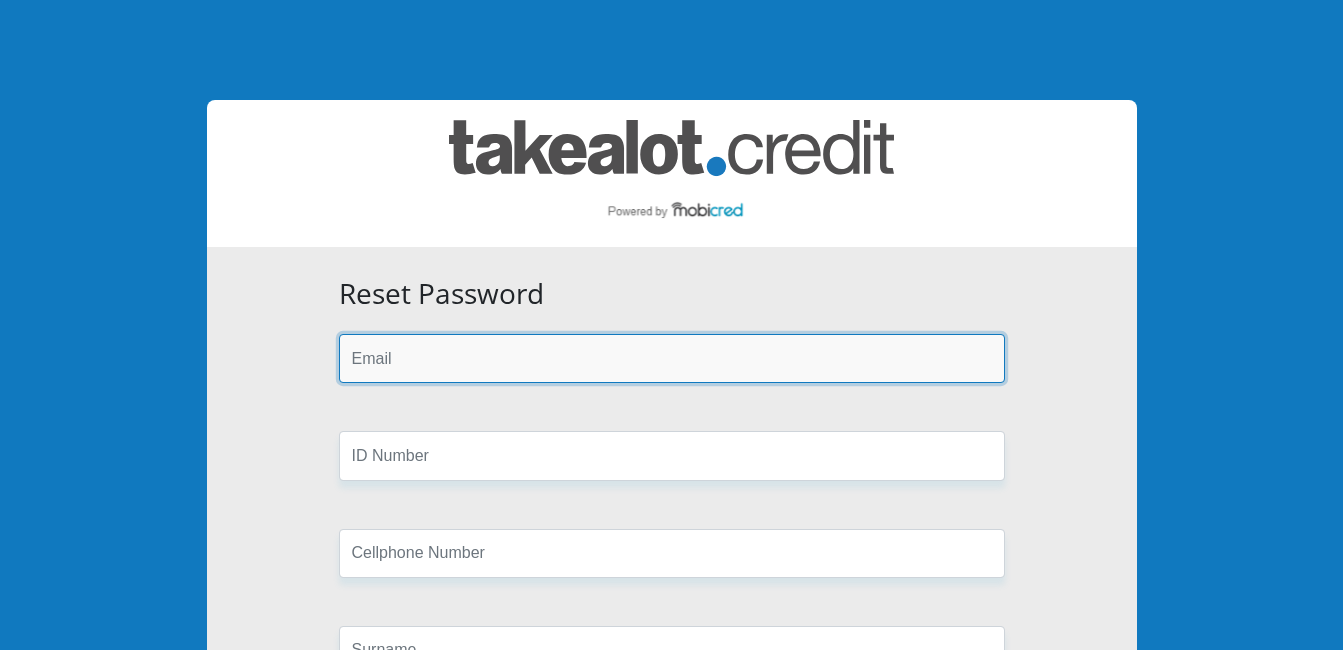 click at bounding box center (672, 358) 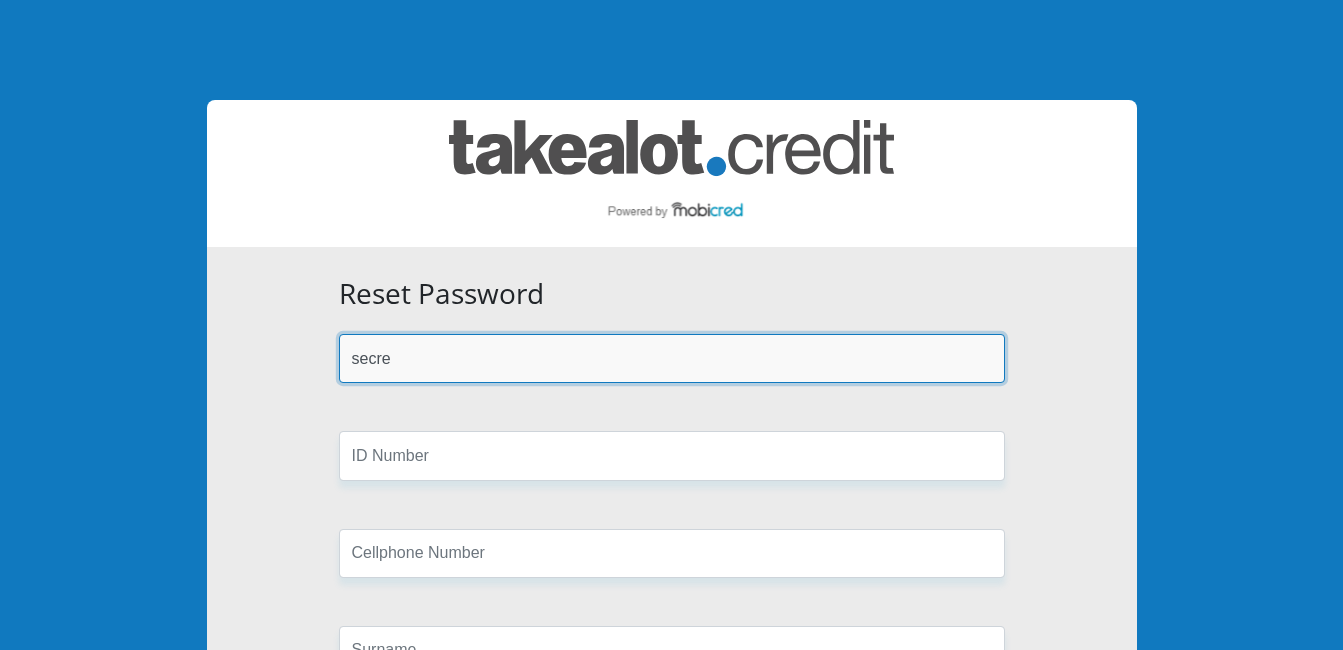 click on "Reset Password" at bounding box center (672, 754) 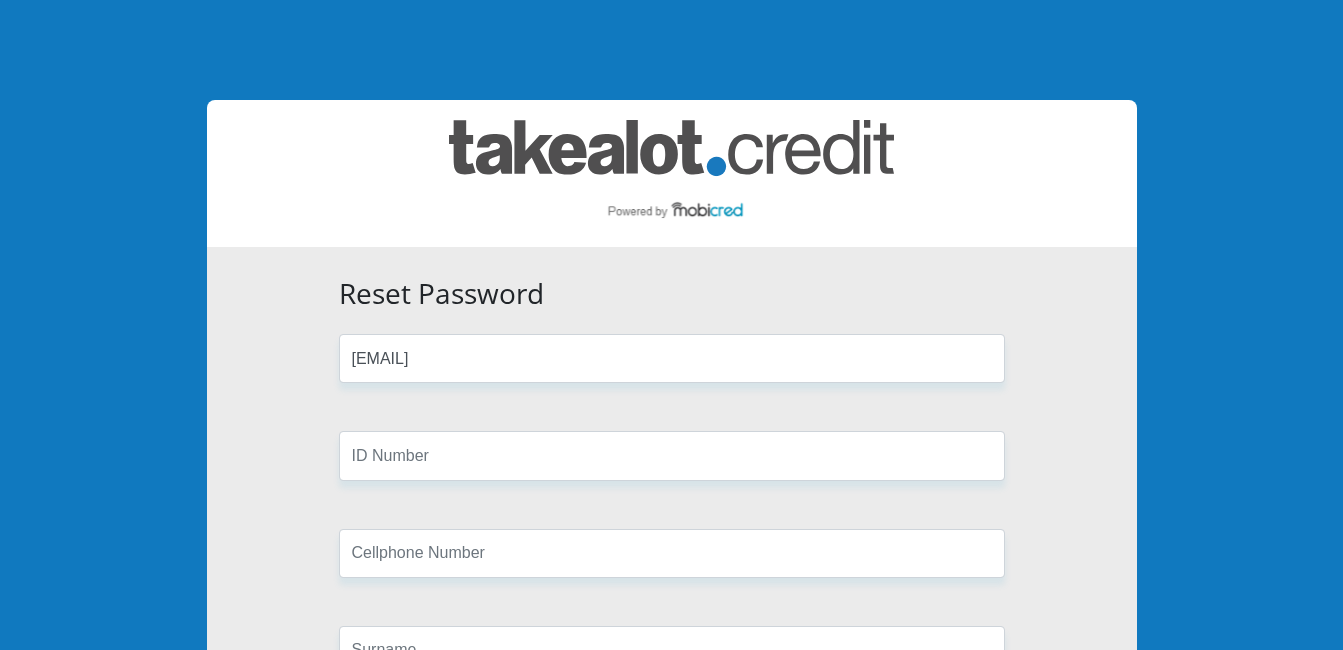 type 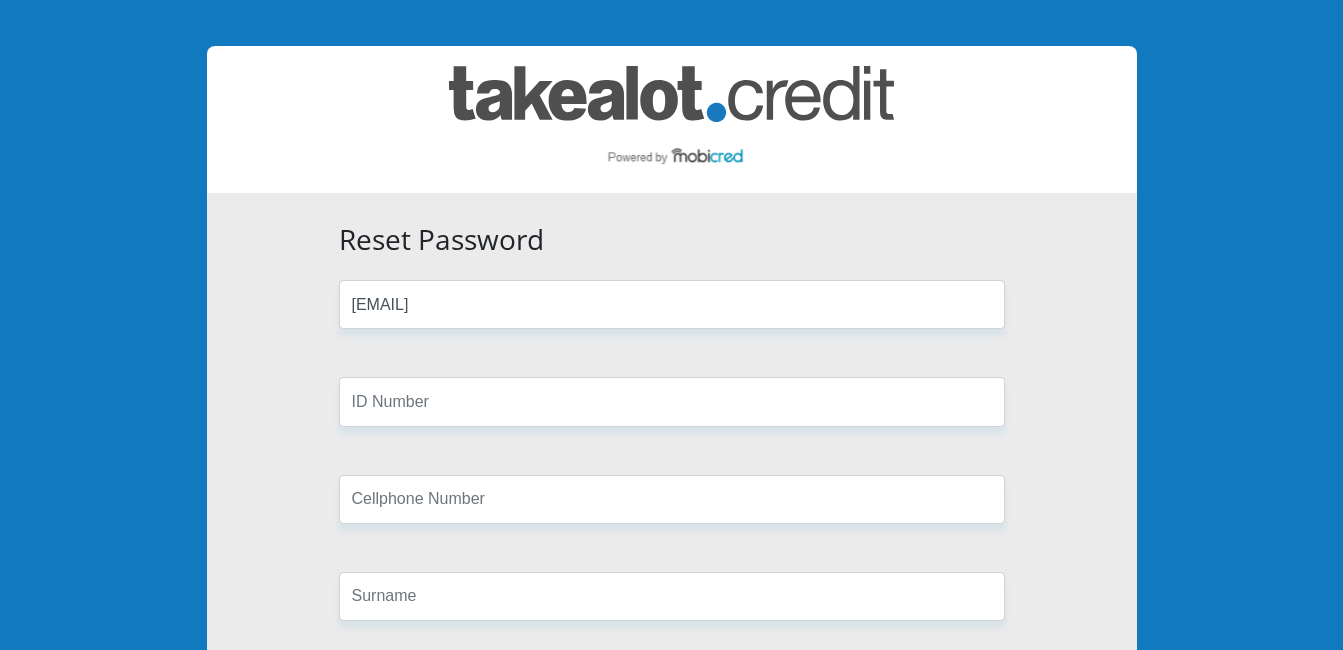 scroll, scrollTop: 34, scrollLeft: 0, axis: vertical 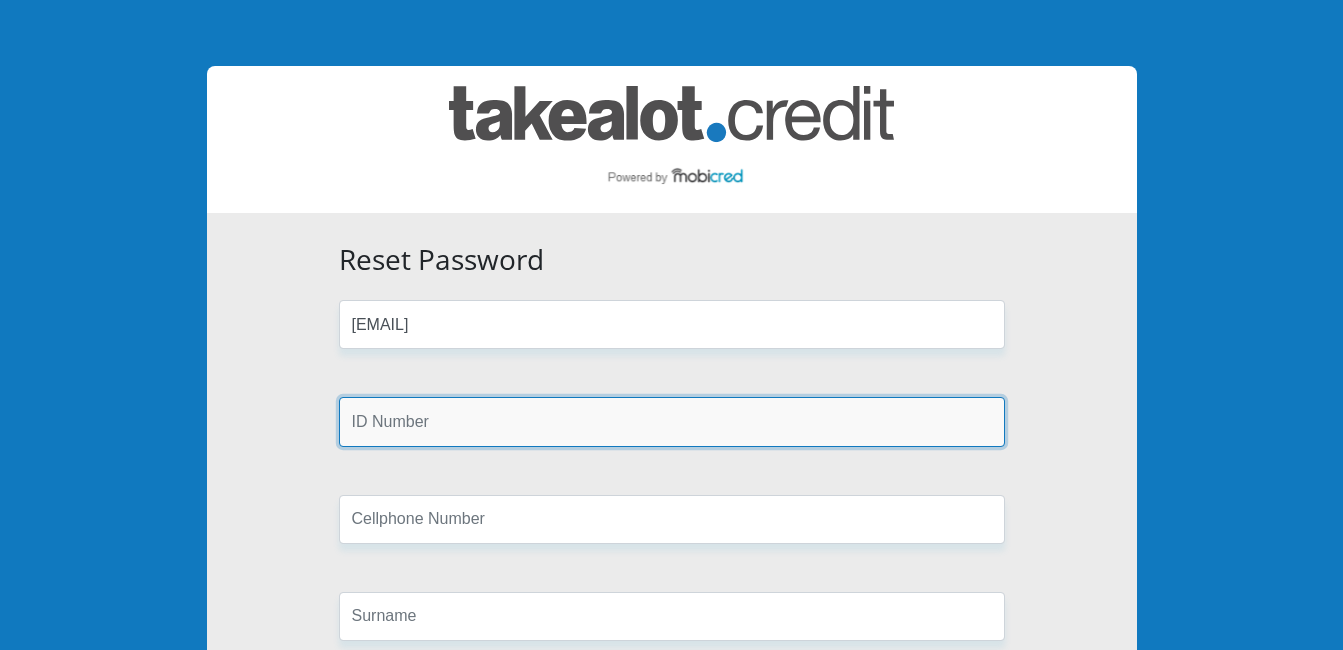 click at bounding box center (672, 421) 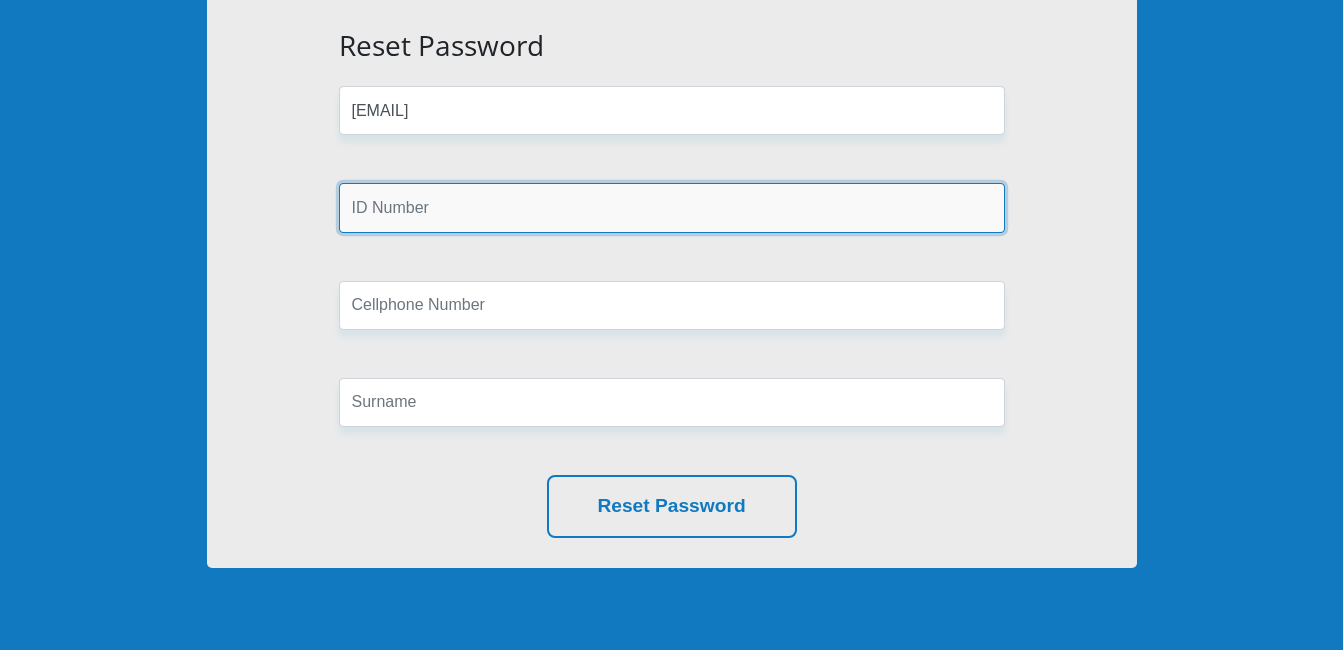 scroll, scrollTop: 0, scrollLeft: 0, axis: both 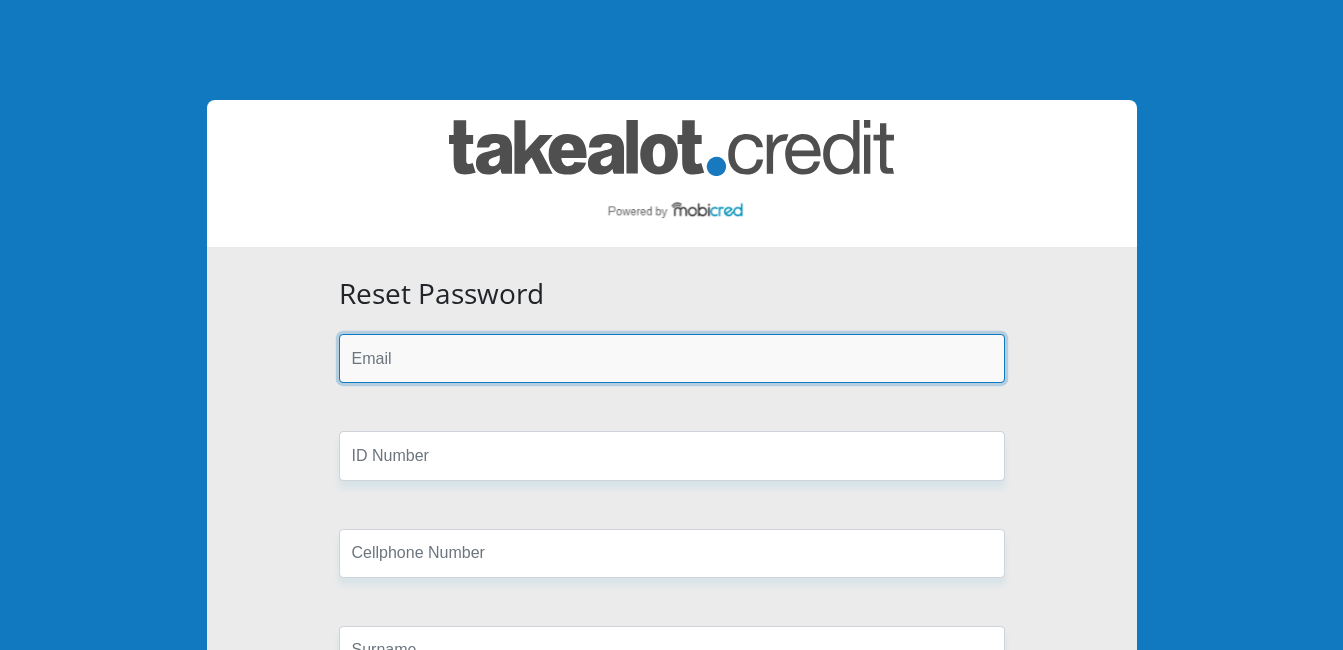 click at bounding box center [672, 358] 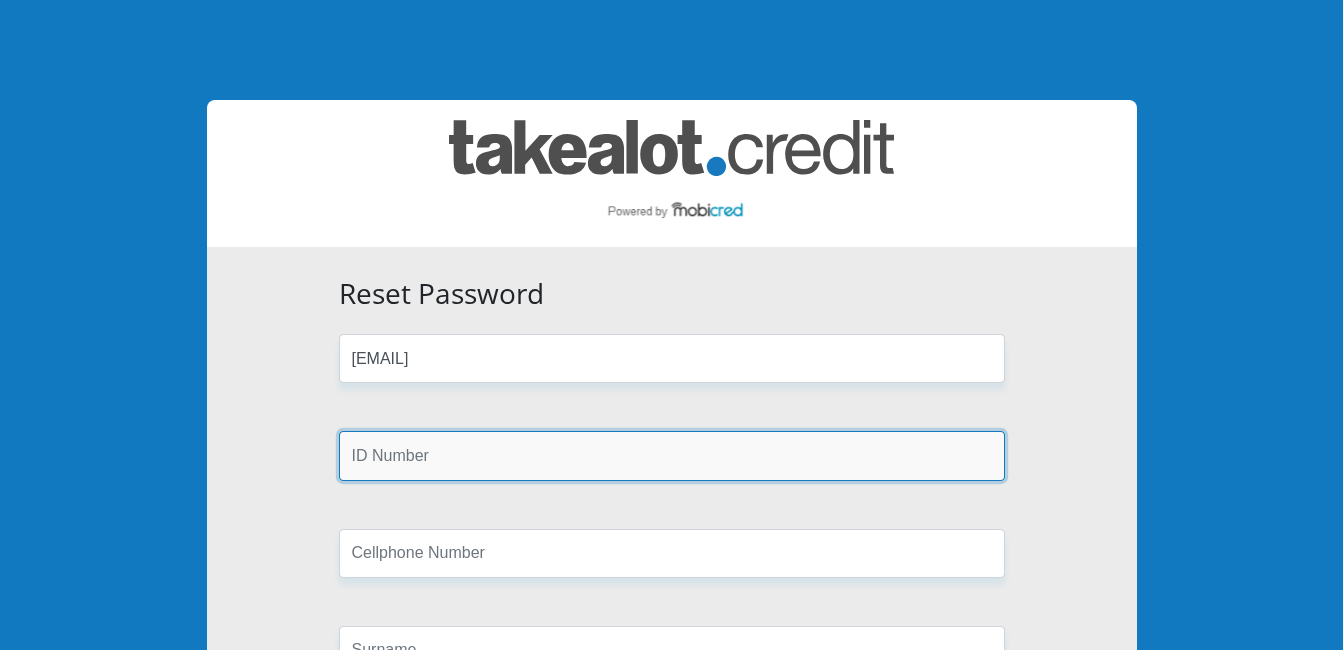 type on "Meyersdal Eco Estate" 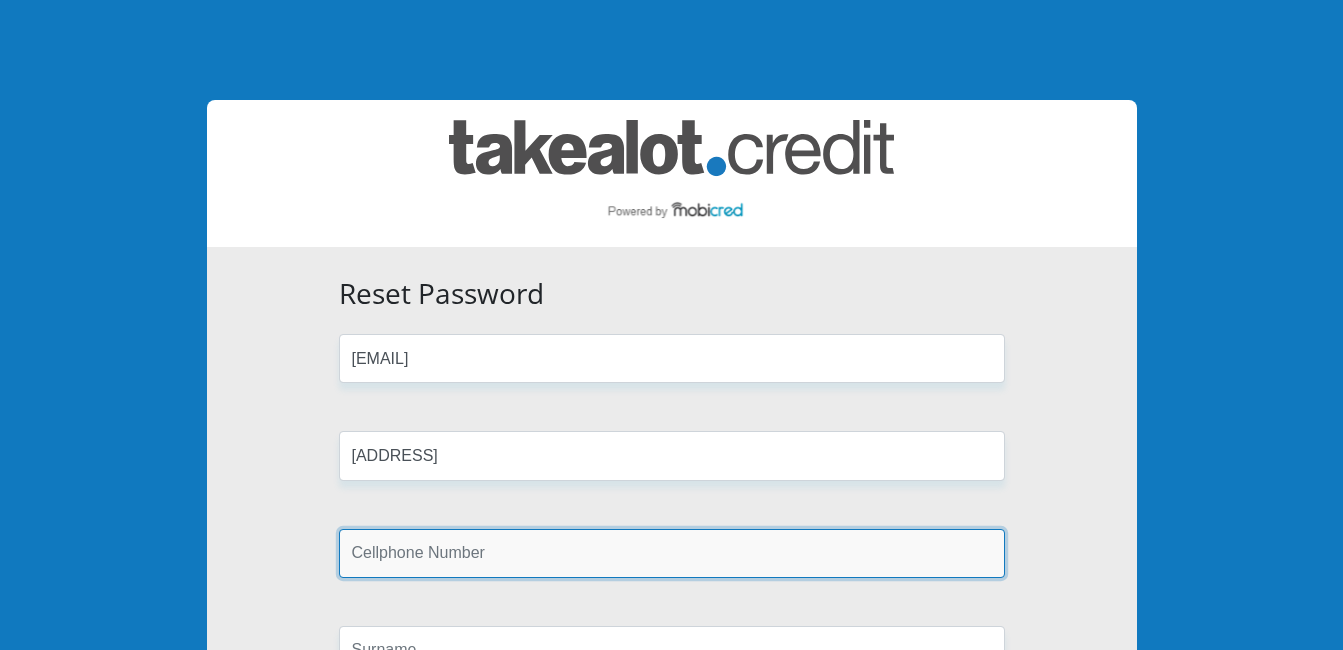 type on "[PHONE]" 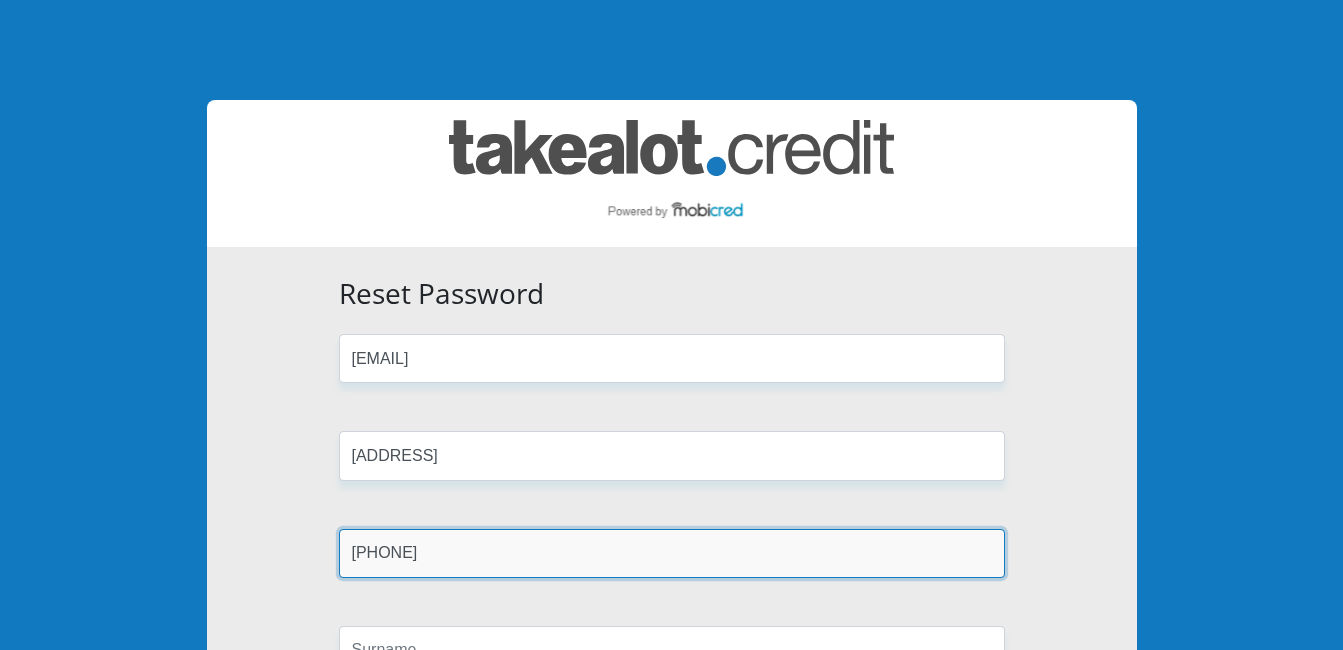type on "Smith" 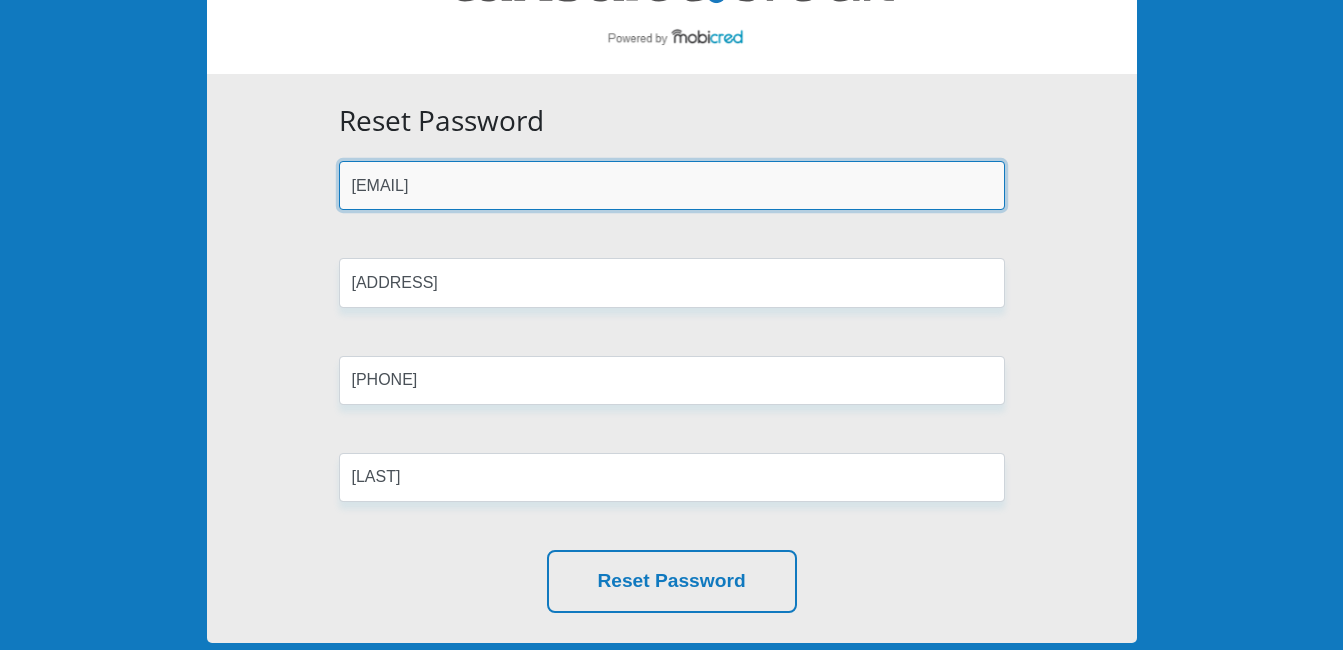 scroll, scrollTop: 280, scrollLeft: 0, axis: vertical 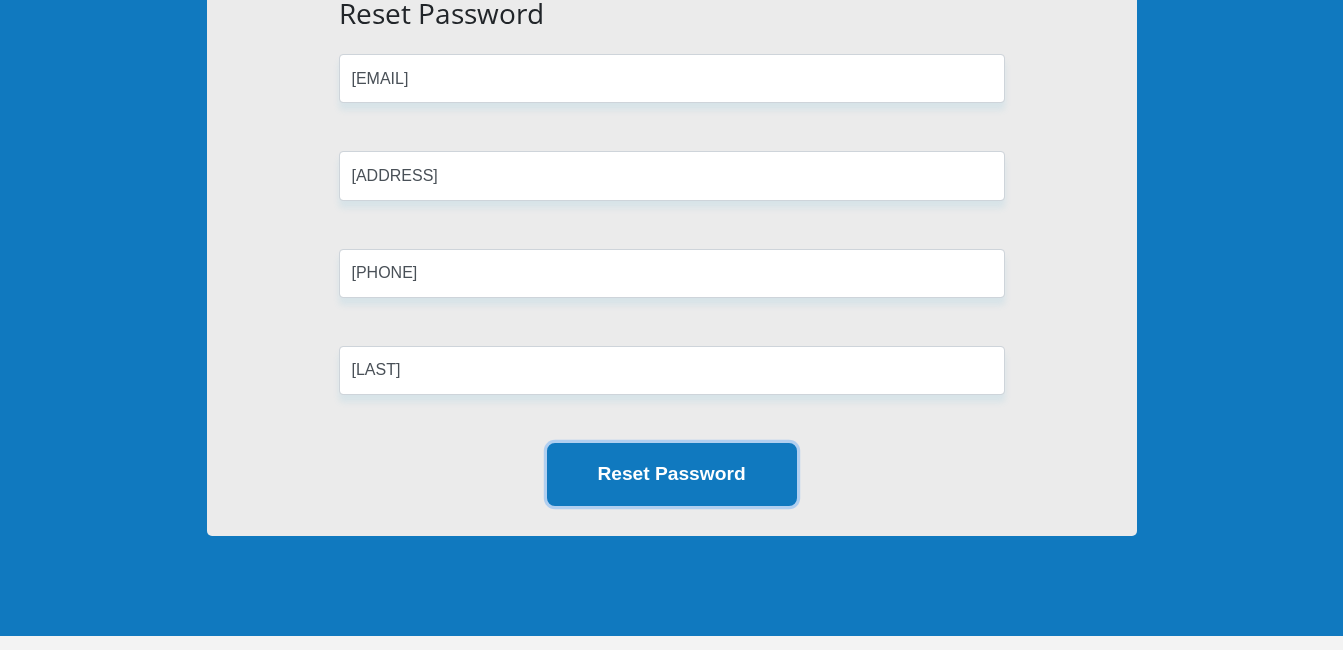 click on "Reset Password" at bounding box center (672, 474) 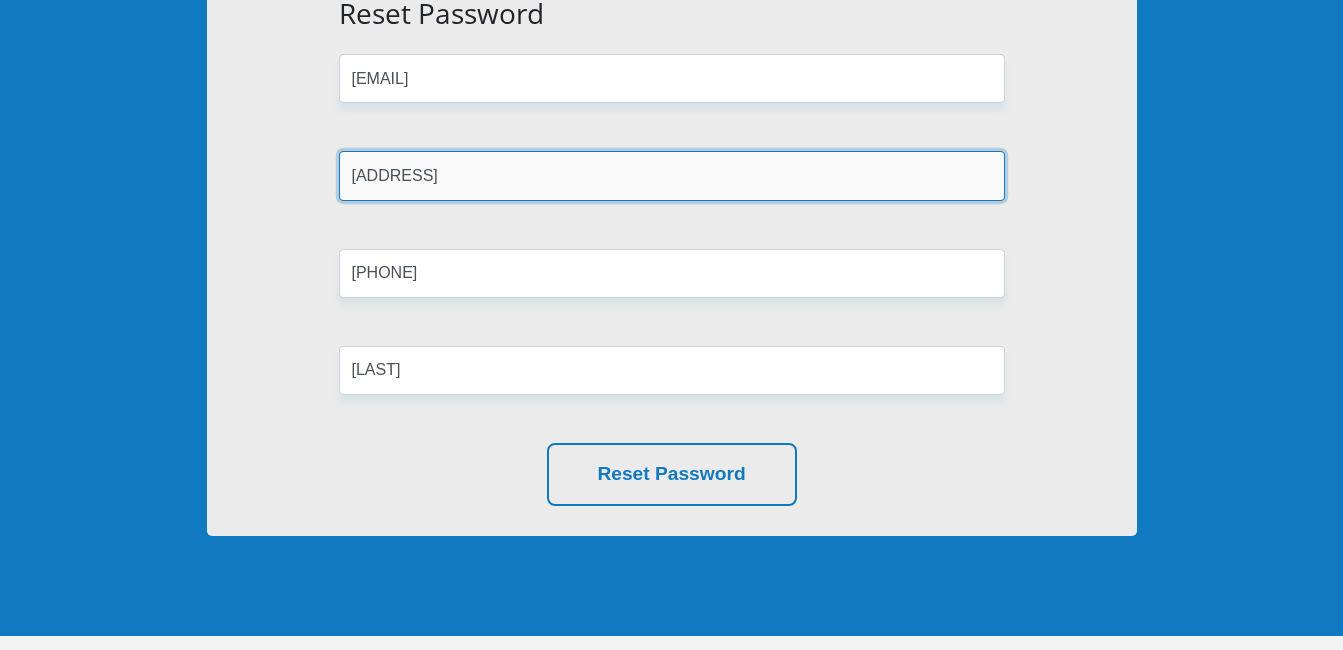 drag, startPoint x: 542, startPoint y: 168, endPoint x: 156, endPoint y: 130, distance: 387.86597 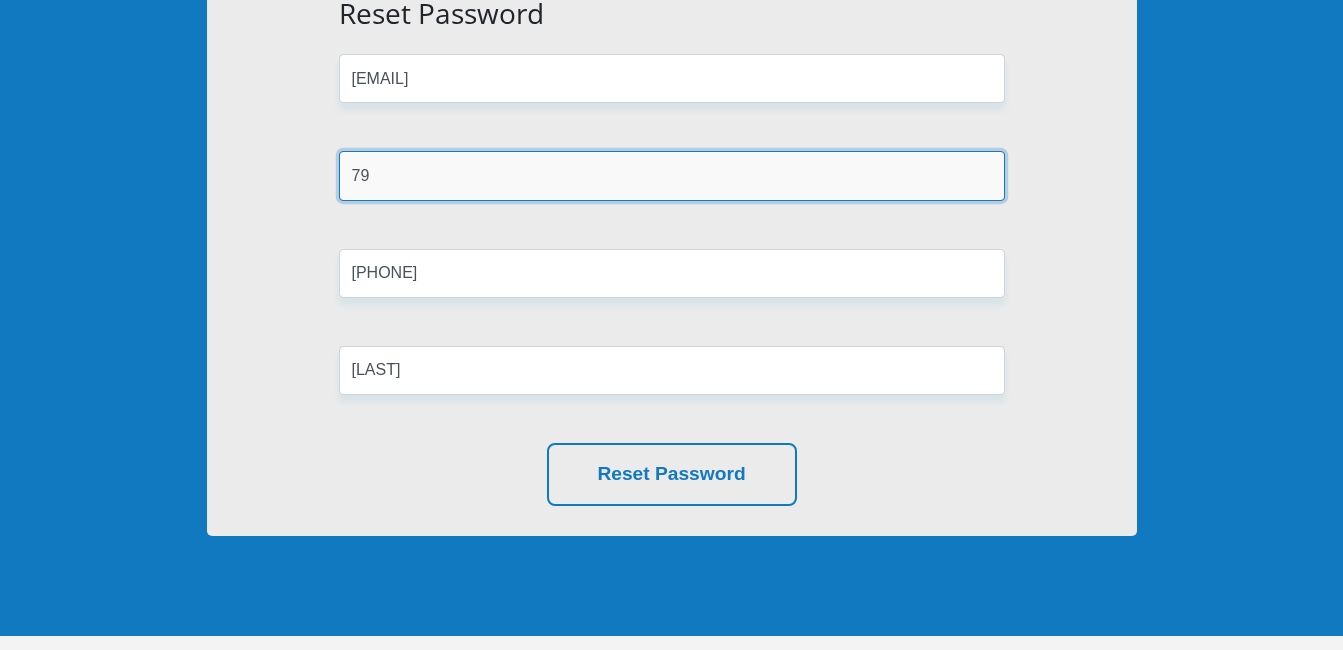 type on "7901230104087" 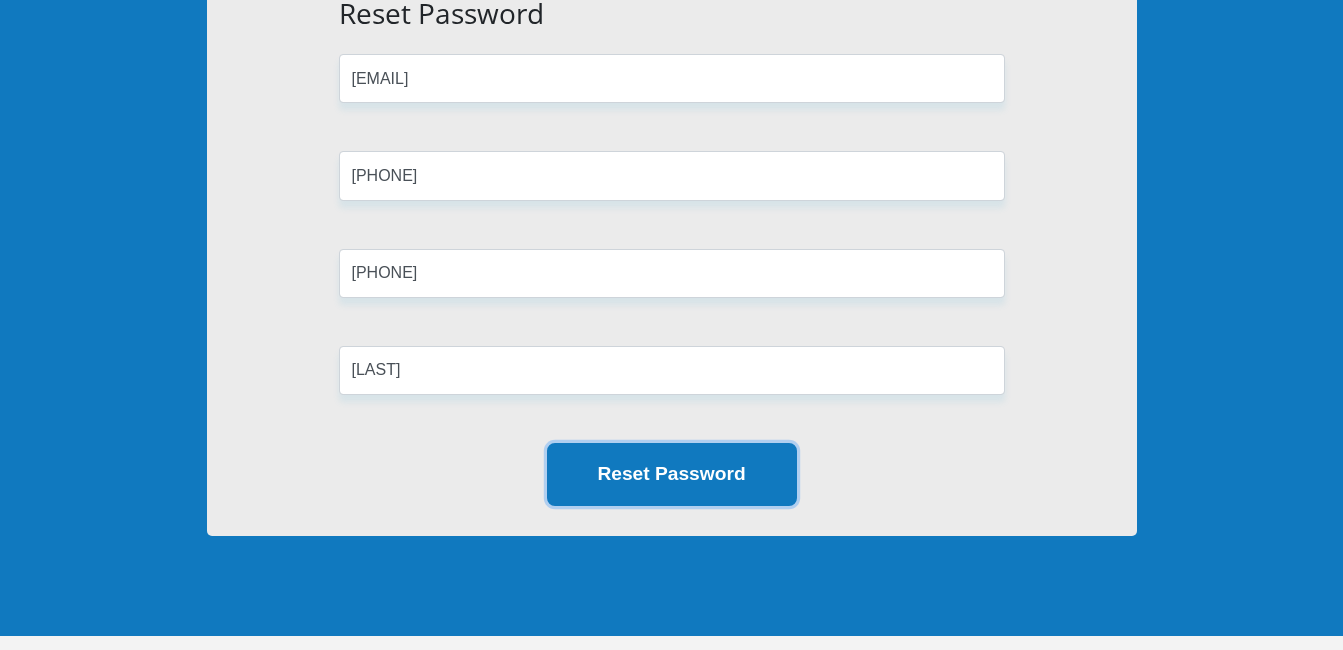 click on "Reset Password" at bounding box center [672, 474] 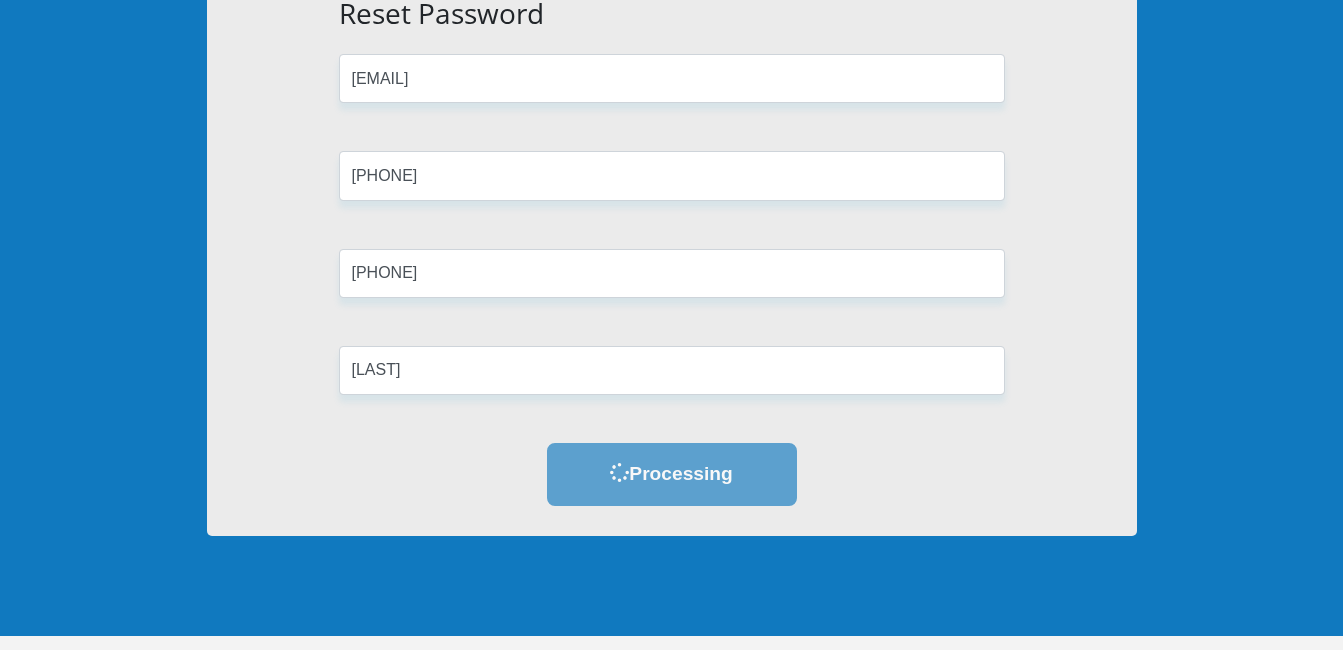 scroll, scrollTop: 0, scrollLeft: 0, axis: both 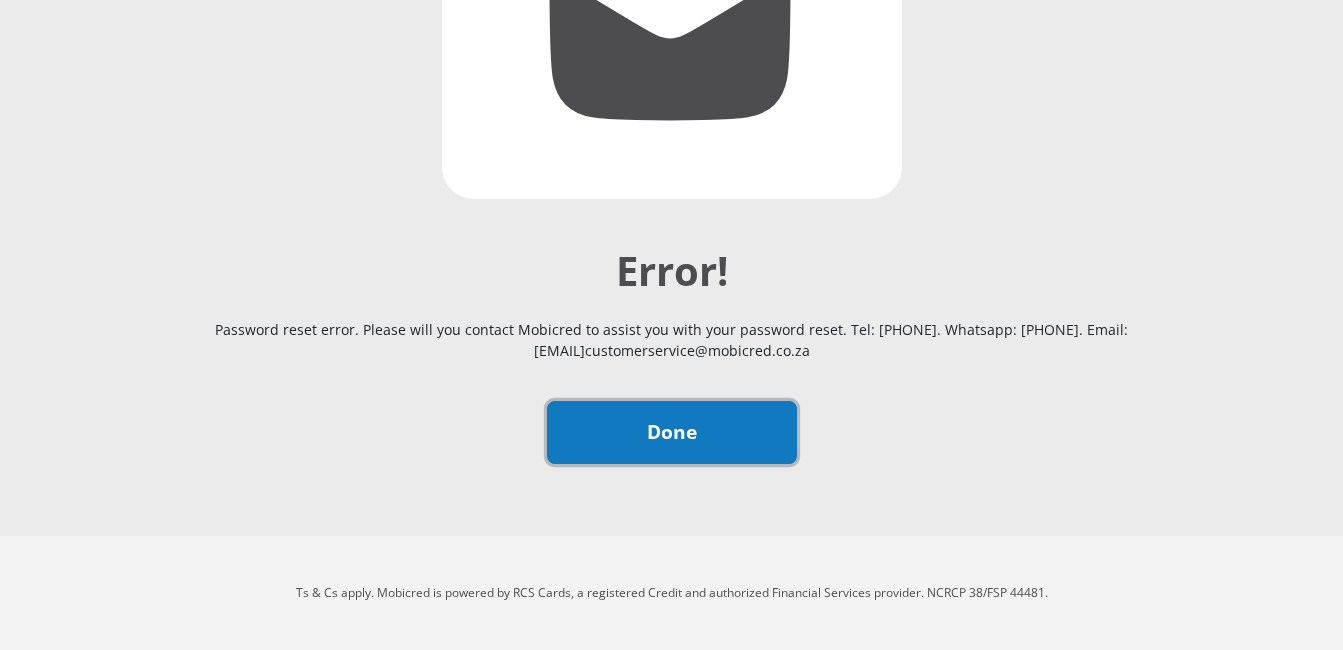 click on "Done" at bounding box center [672, 432] 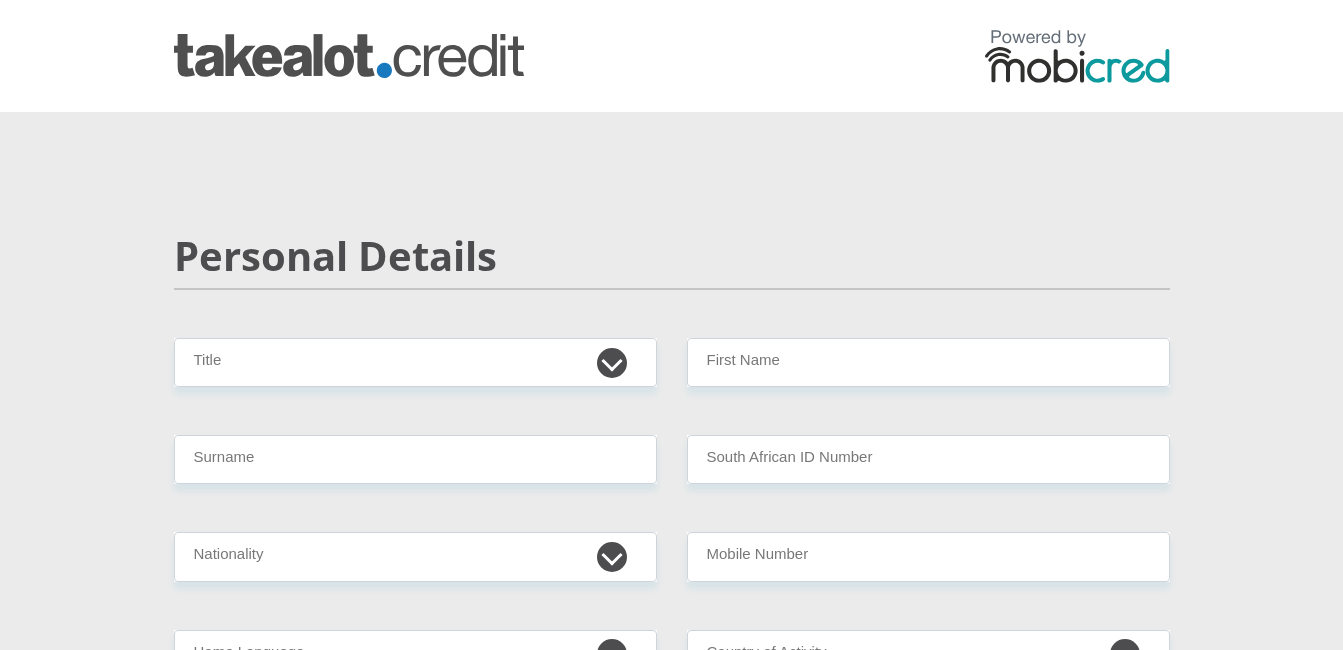 scroll, scrollTop: 0, scrollLeft: 0, axis: both 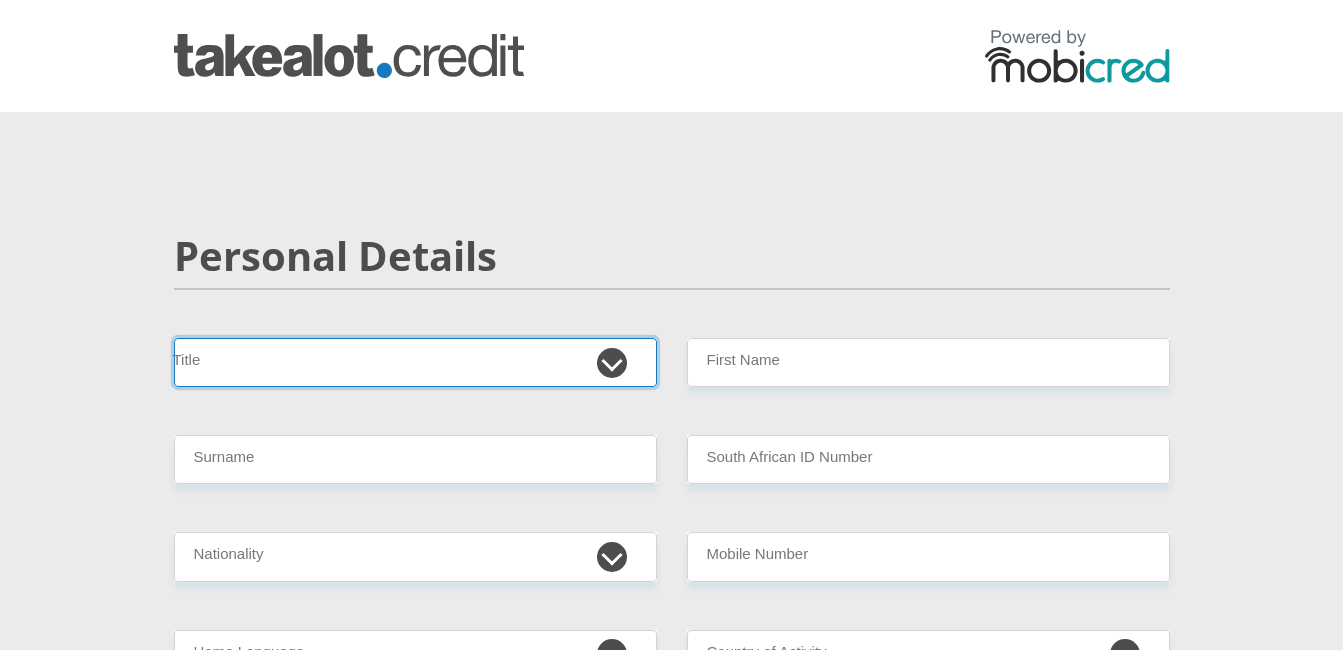click on "Mr
Ms
Mrs
Dr
Other" at bounding box center (415, 362) 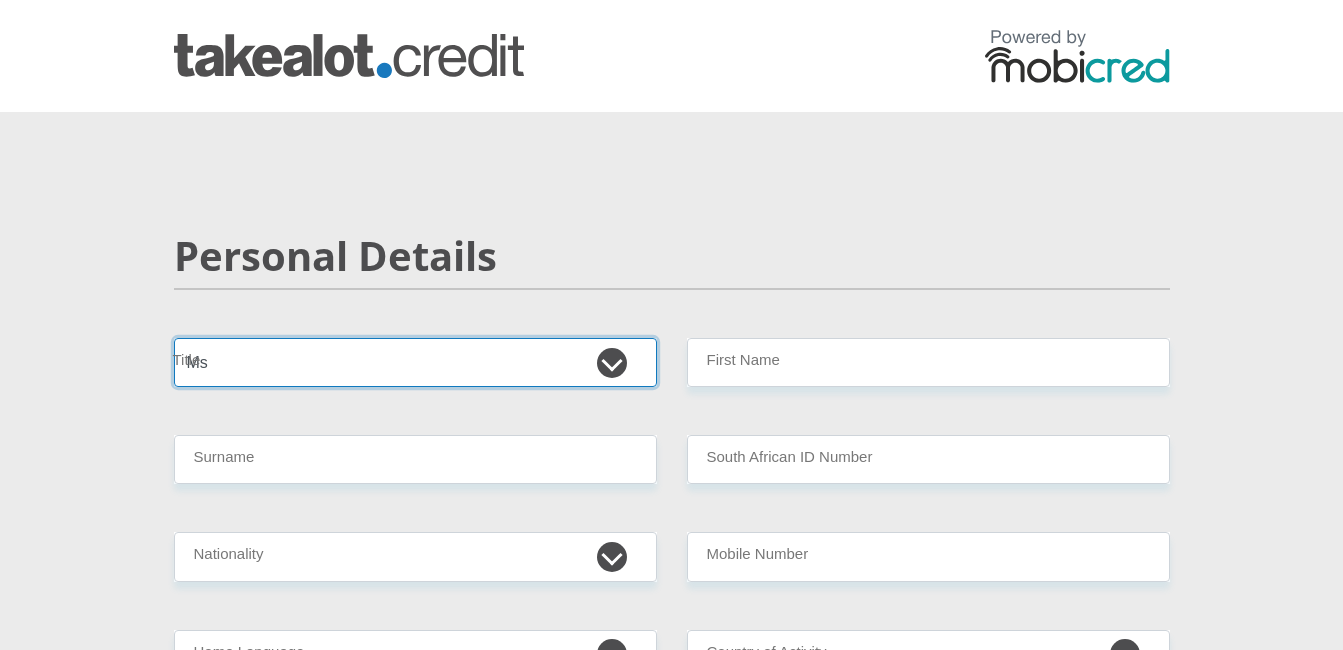 click on "Mr
Ms
Mrs
Dr
Other" at bounding box center (415, 362) 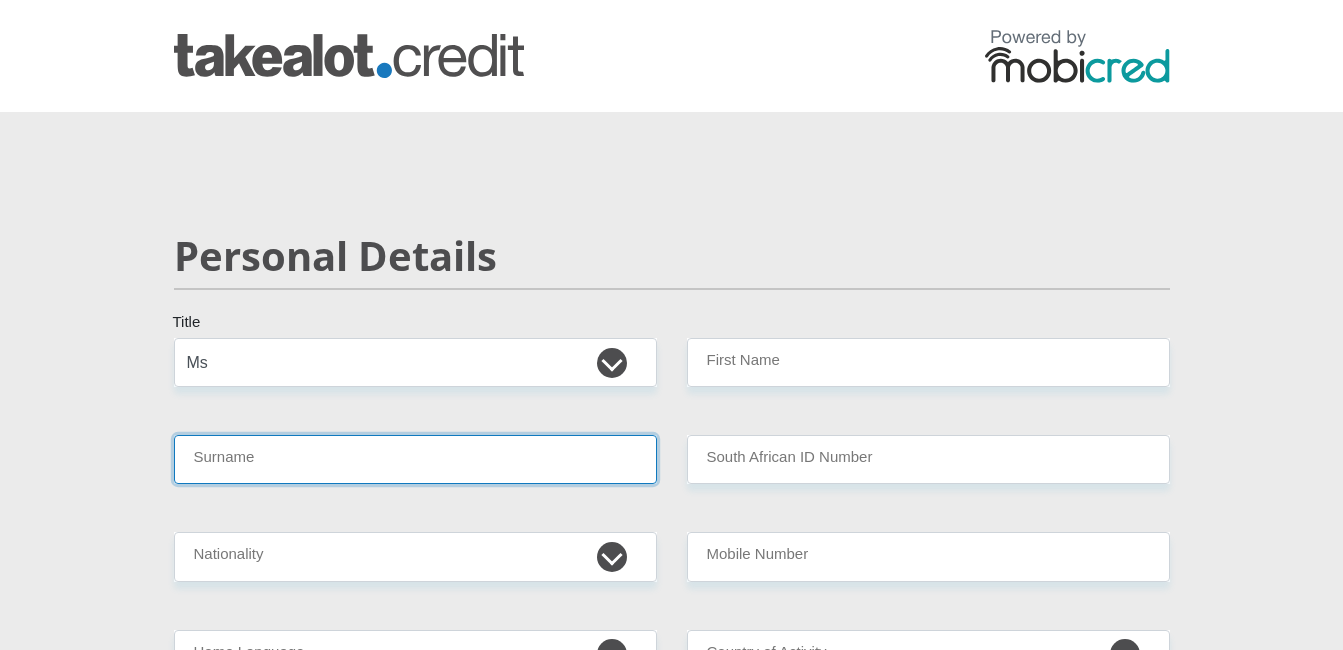 click on "Surname" at bounding box center (415, 459) 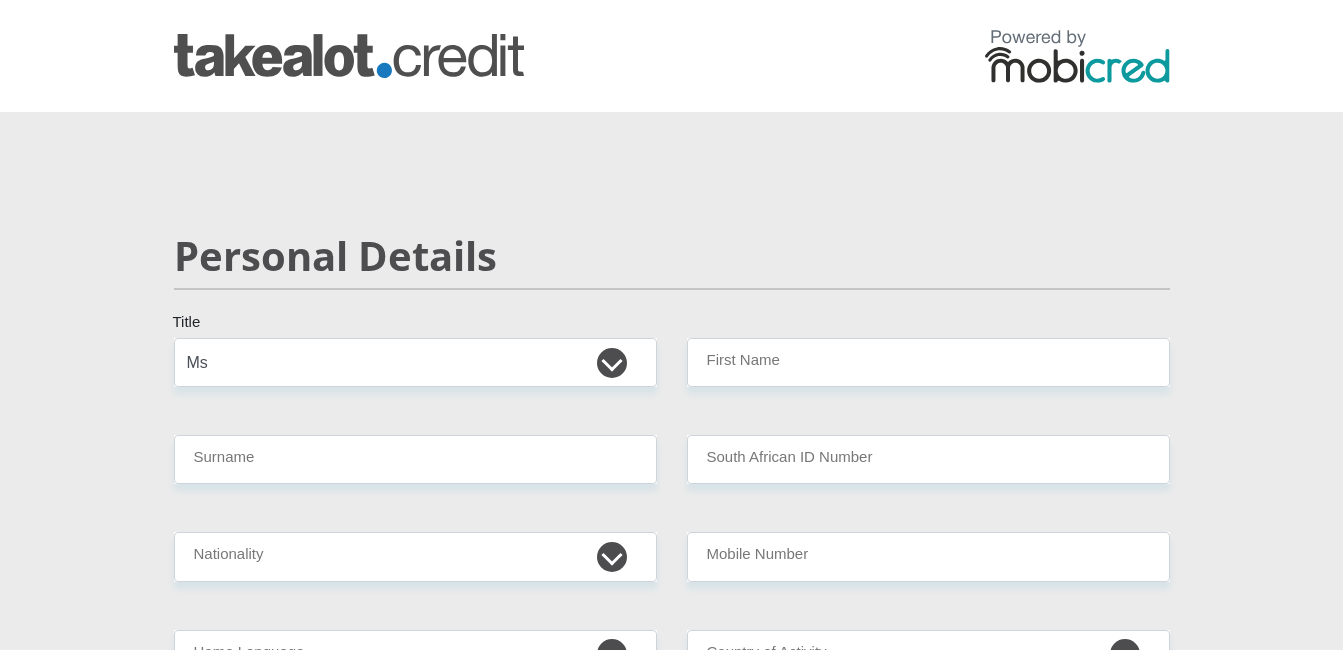 click on "Mr
Ms
Mrs
Dr
Other
Title
First Name
Surname
South African ID Number
Please input valid ID number
South Africa
Afghanistan
Aland Islands
Albania
Algeria
America Samoa
American Virgin Islands
Andorra
Angola
Anguilla
Antarctica
Antigua and Barbuda
Argentina" at bounding box center (672, 3178) 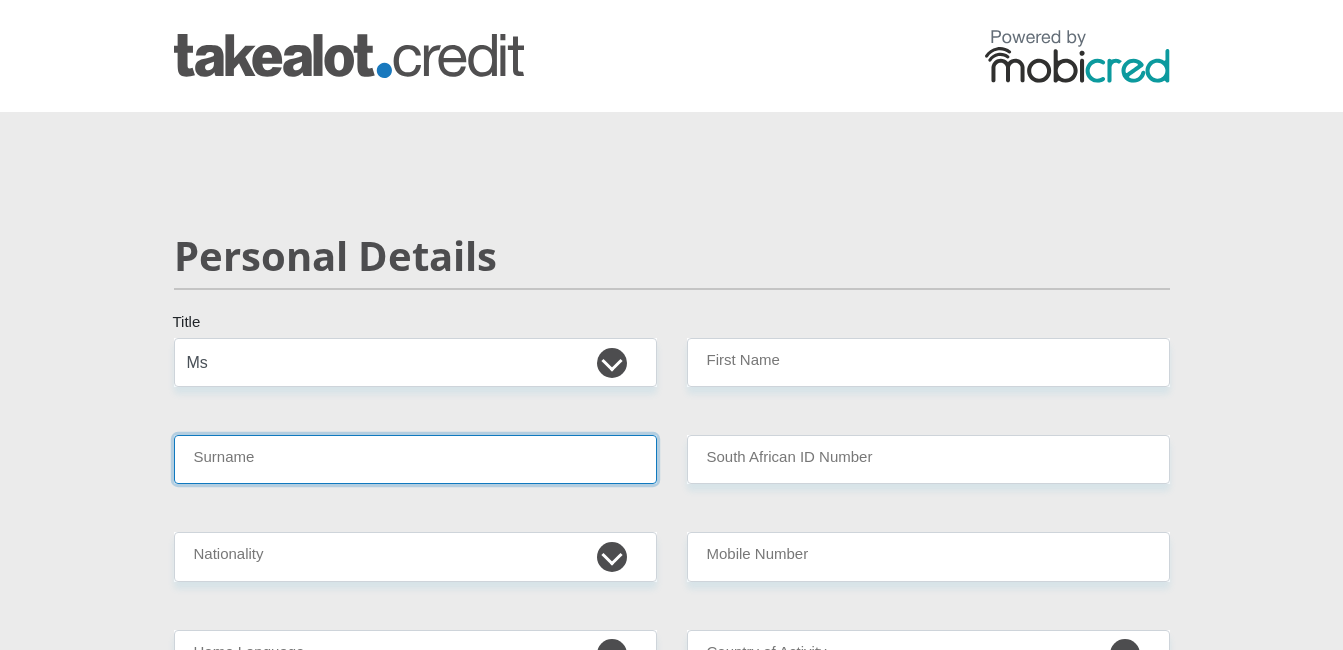 click on "Surname" at bounding box center [415, 459] 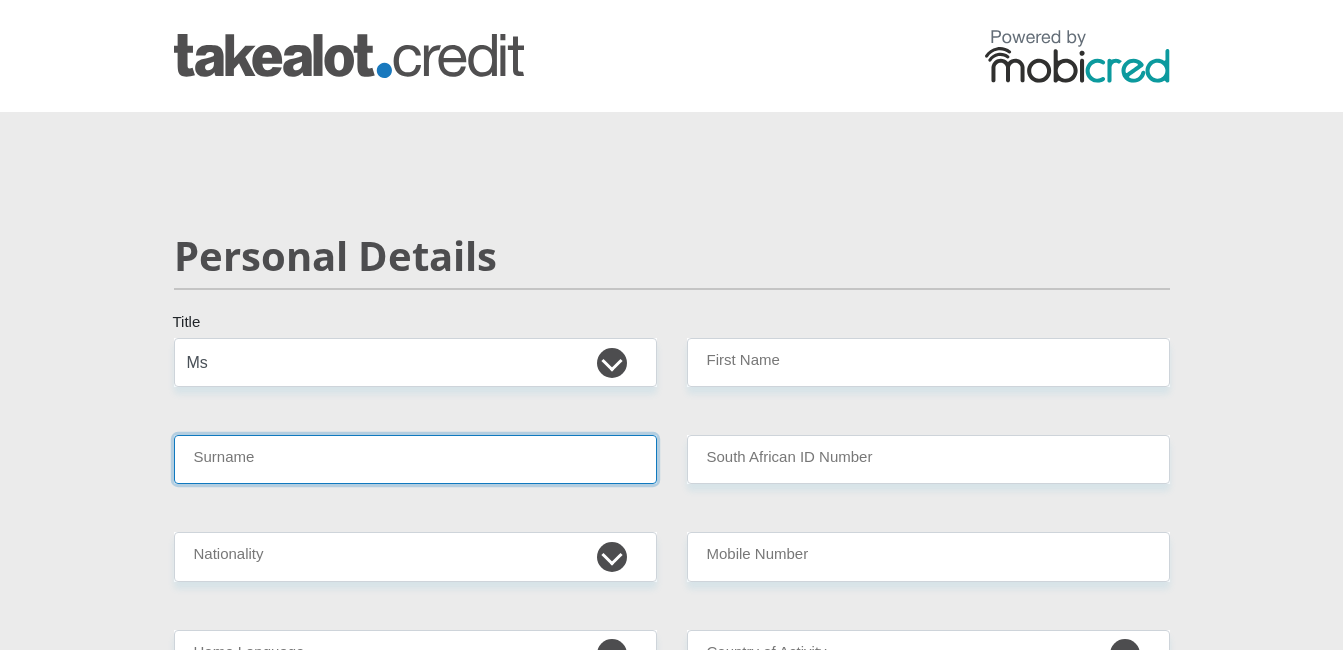 type on "[LAST]" 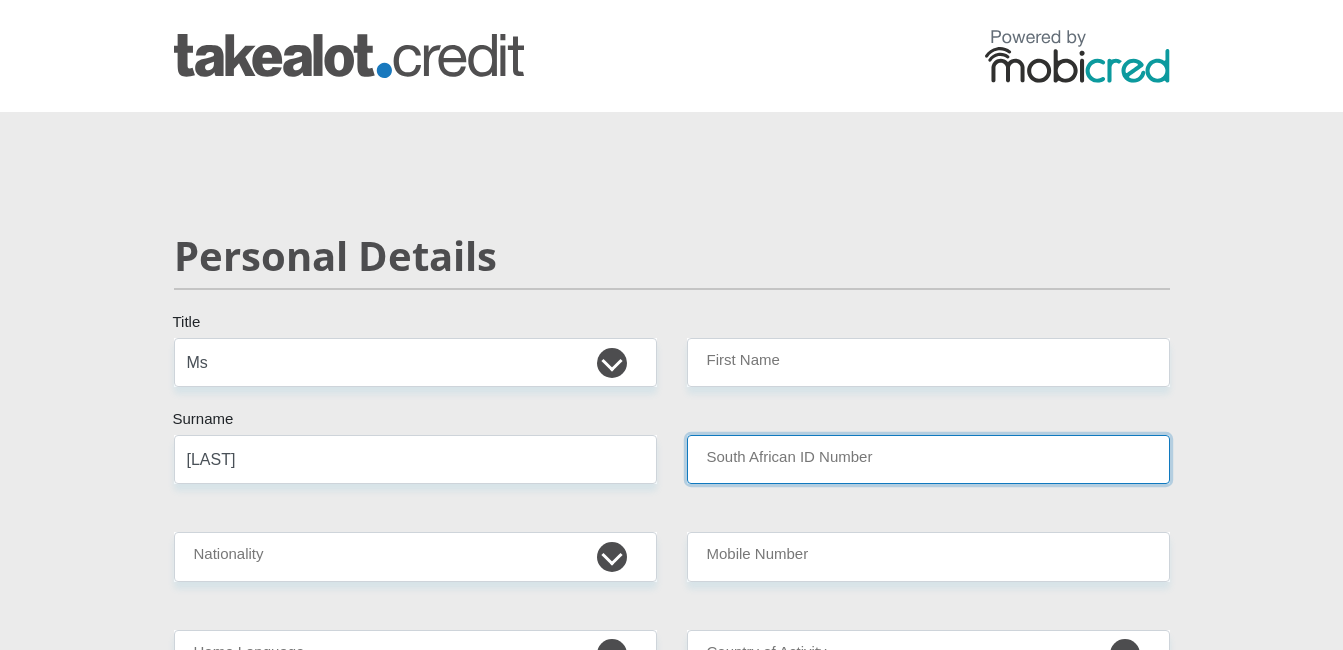 type on "[PHONE]" 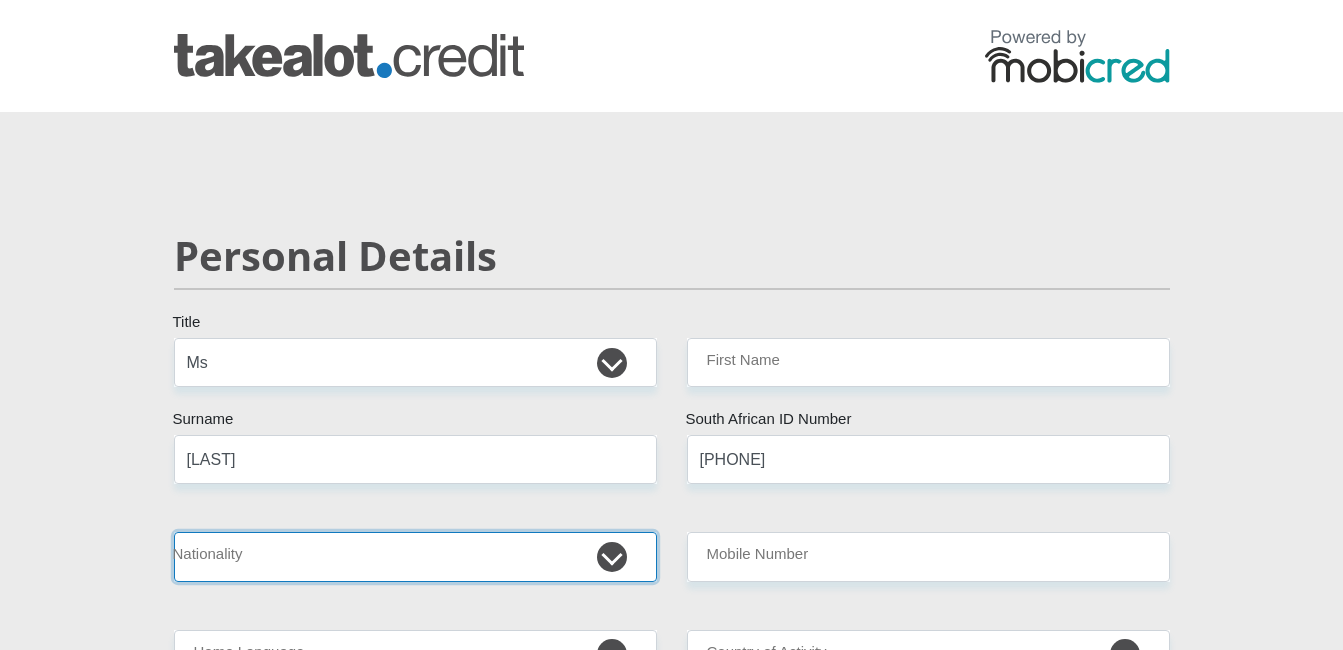 select on "ZAF" 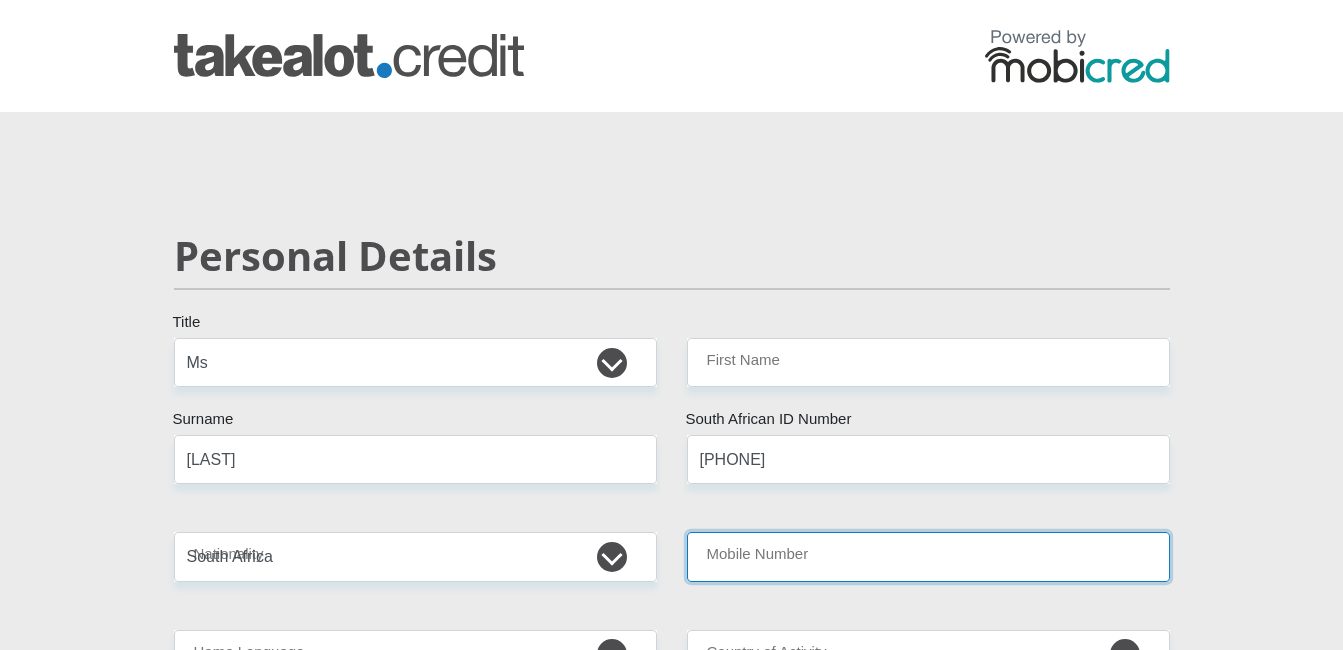 type on "[PHONE]" 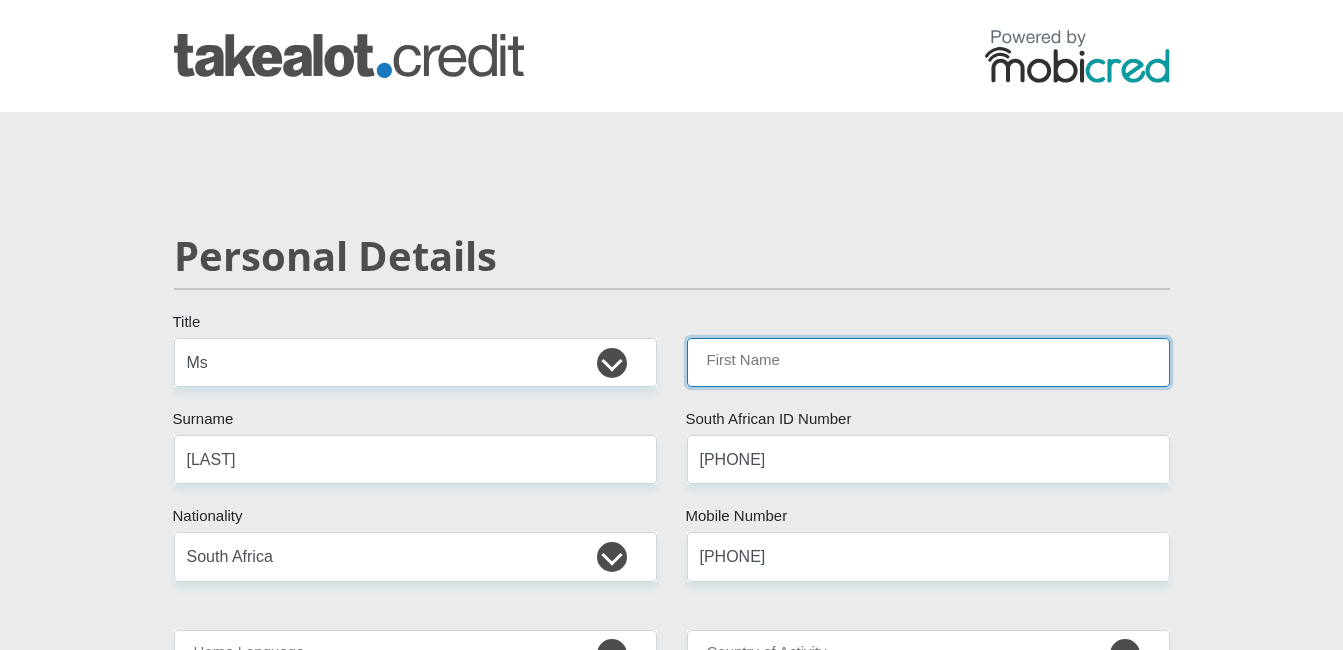 click on "First Name" at bounding box center (928, 362) 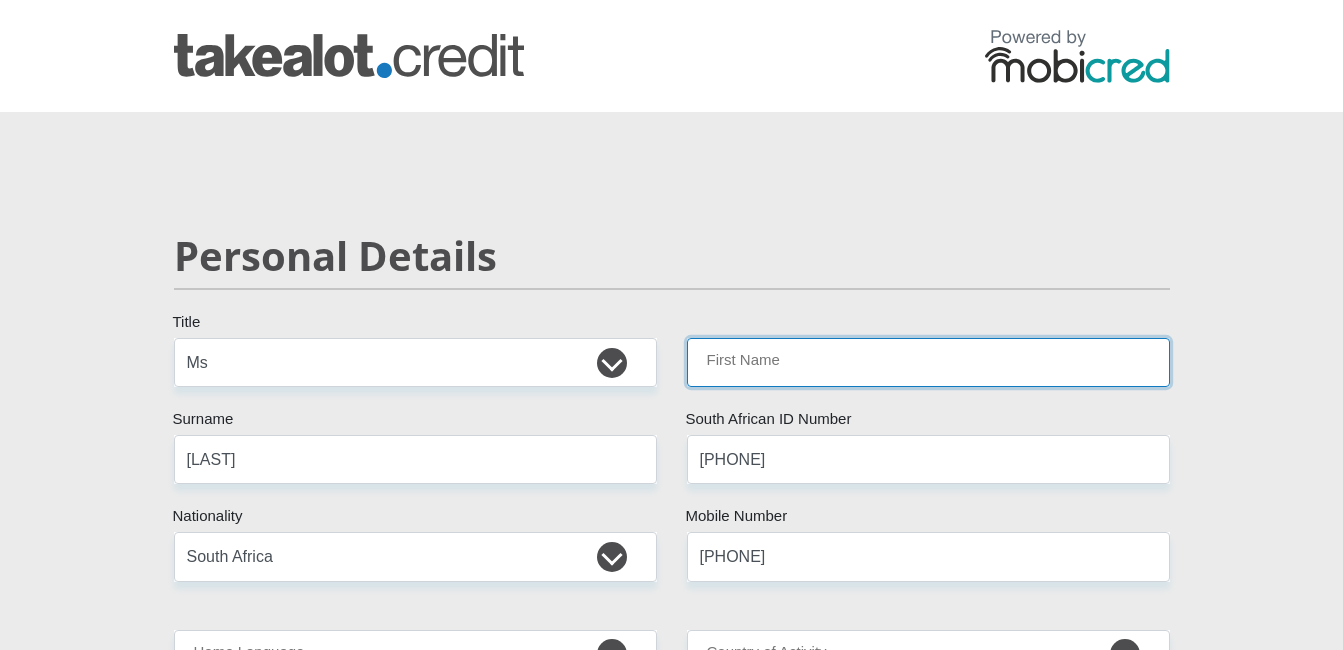 type on "Synovia" 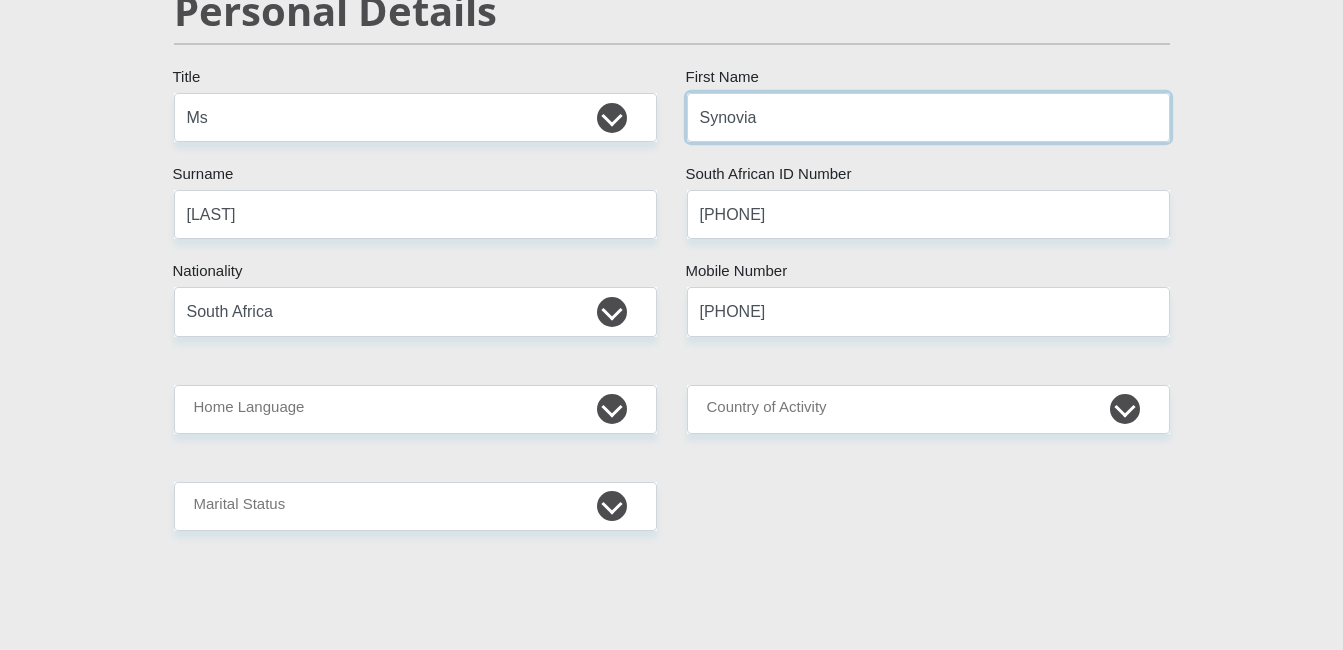 scroll, scrollTop: 400, scrollLeft: 0, axis: vertical 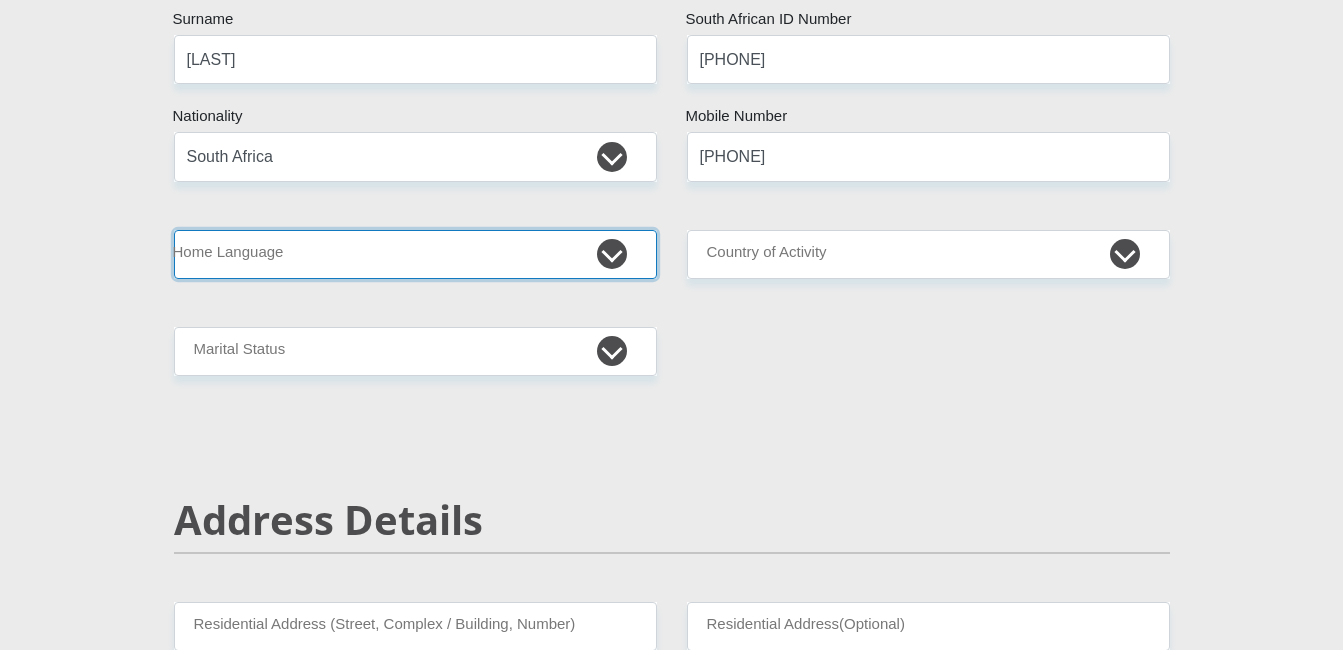 click on "Afrikaans
English
Sepedi
South Ndebele
Southern Sotho
Swati
Tsonga
Tswana
Venda
Xhosa
Zulu
Other" at bounding box center (415, 254) 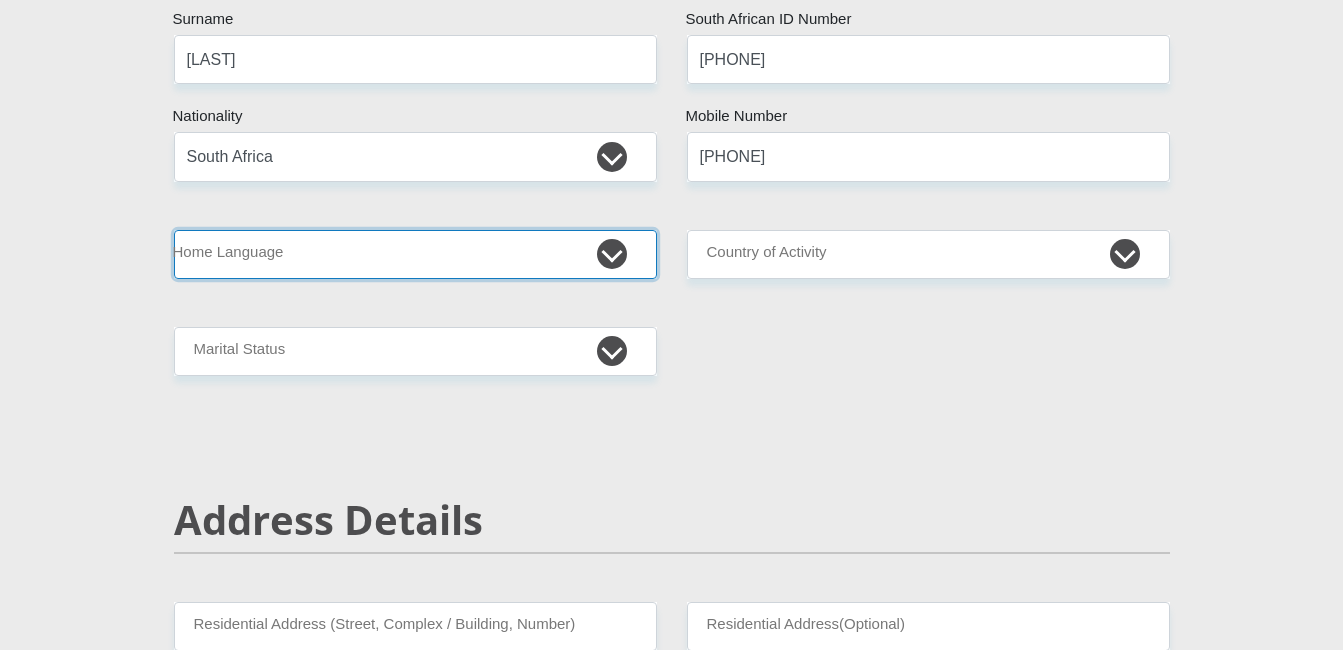 click on "Afrikaans
English
Sepedi
South Ndebele
Southern Sotho
Swati
Tsonga
Tswana
Venda
Xhosa
Zulu
Other" at bounding box center (415, 254) 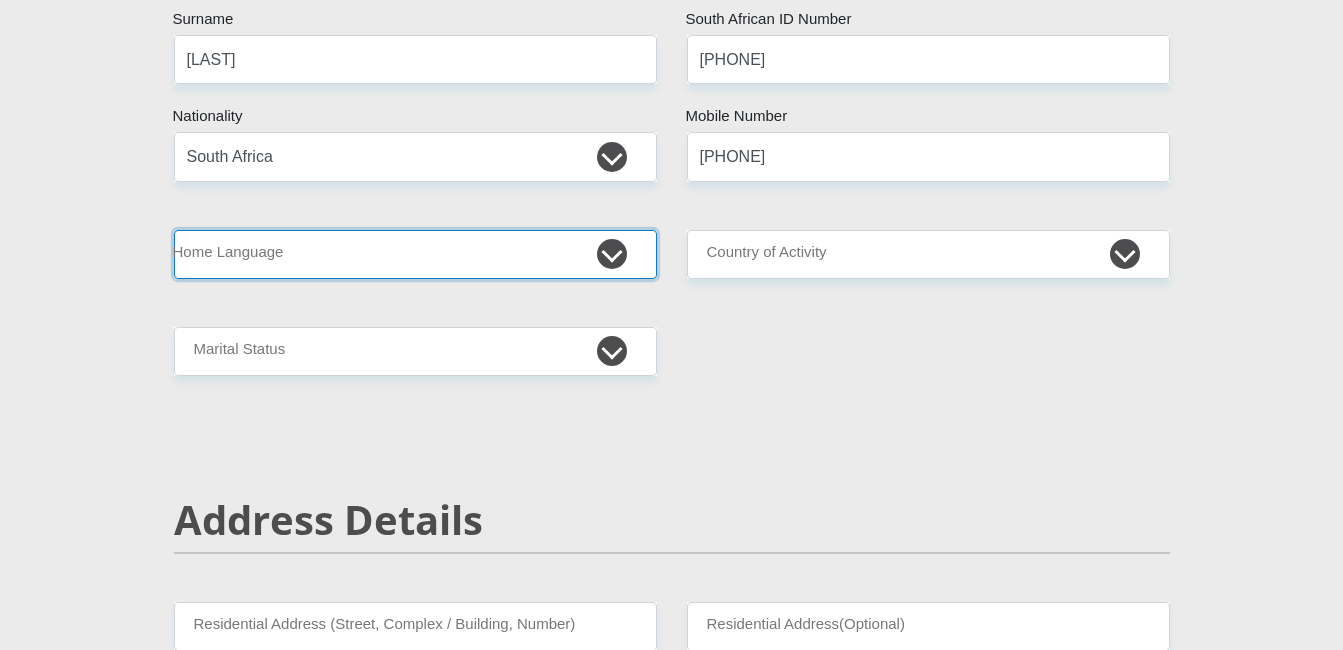 click on "Afrikaans
English
Sepedi
South Ndebele
Southern Sotho
Swati
Tsonga
Tswana
Venda
Xhosa
Zulu
Other" at bounding box center (415, 254) 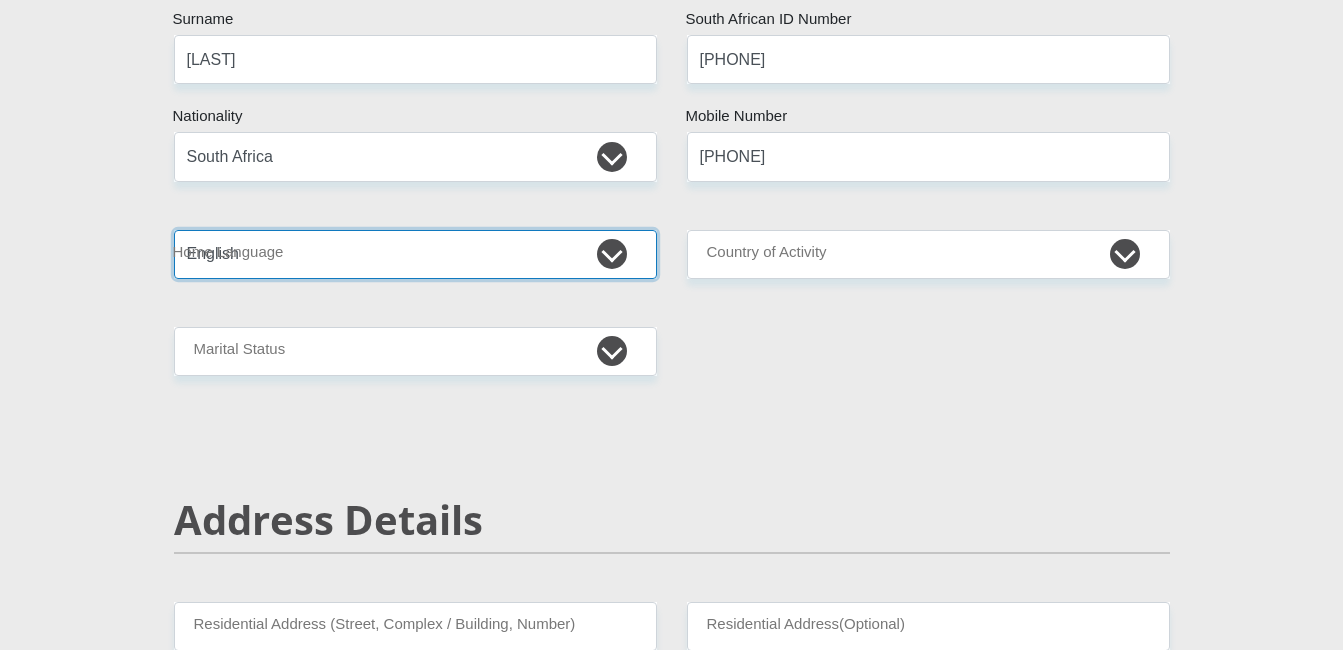 click on "Afrikaans
English
Sepedi
South Ndebele
Southern Sotho
Swati
Tsonga
Tswana
Venda
Xhosa
Zulu
Other" at bounding box center [415, 254] 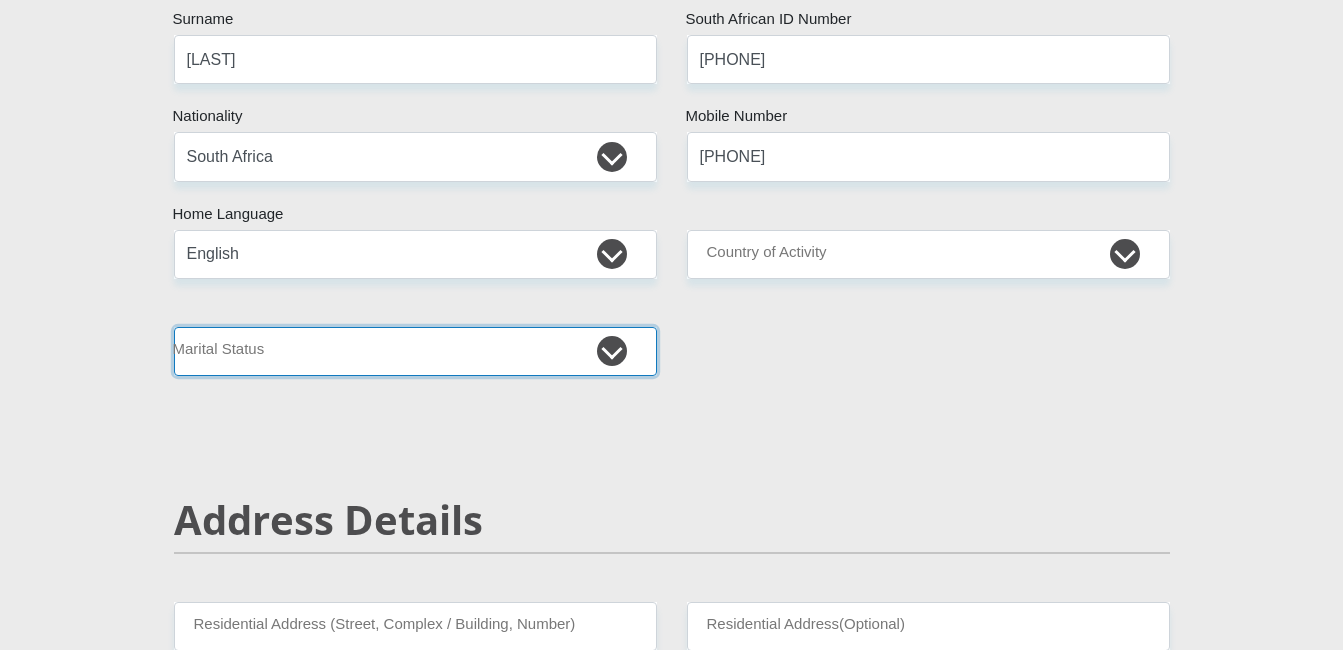 click on "Married ANC
Single
Divorced
Widowed
Married COP or Customary Law" at bounding box center (415, 351) 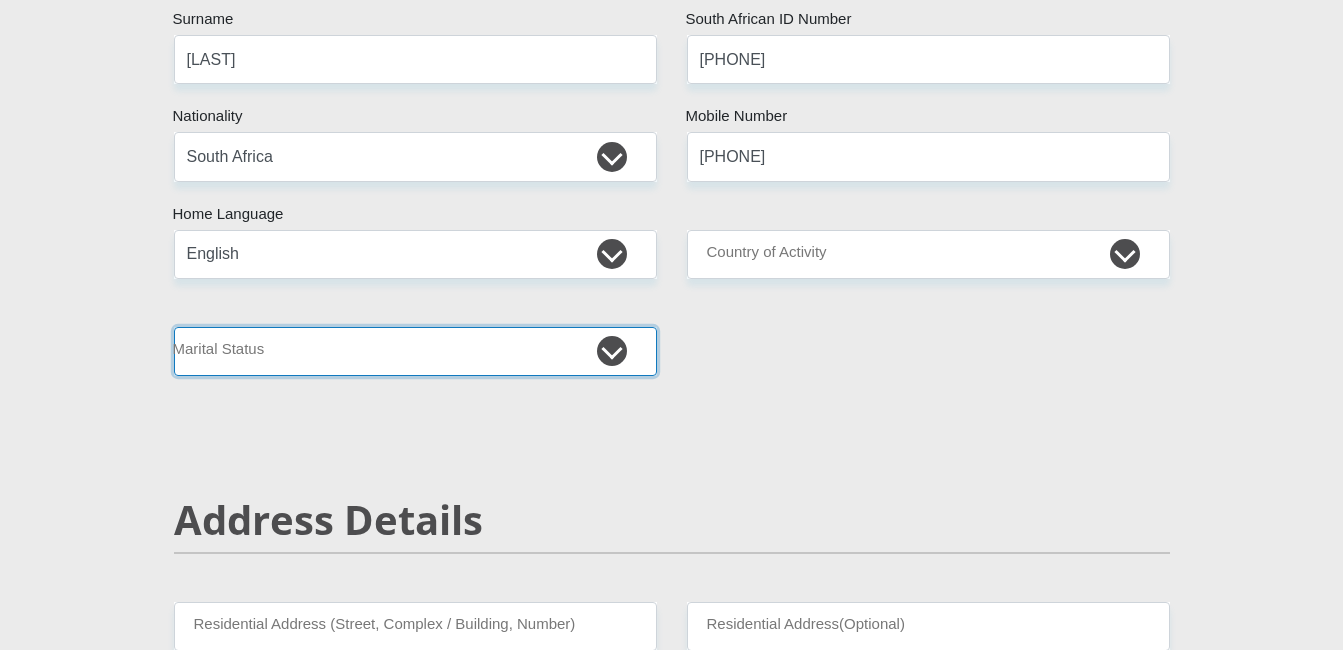select on "2" 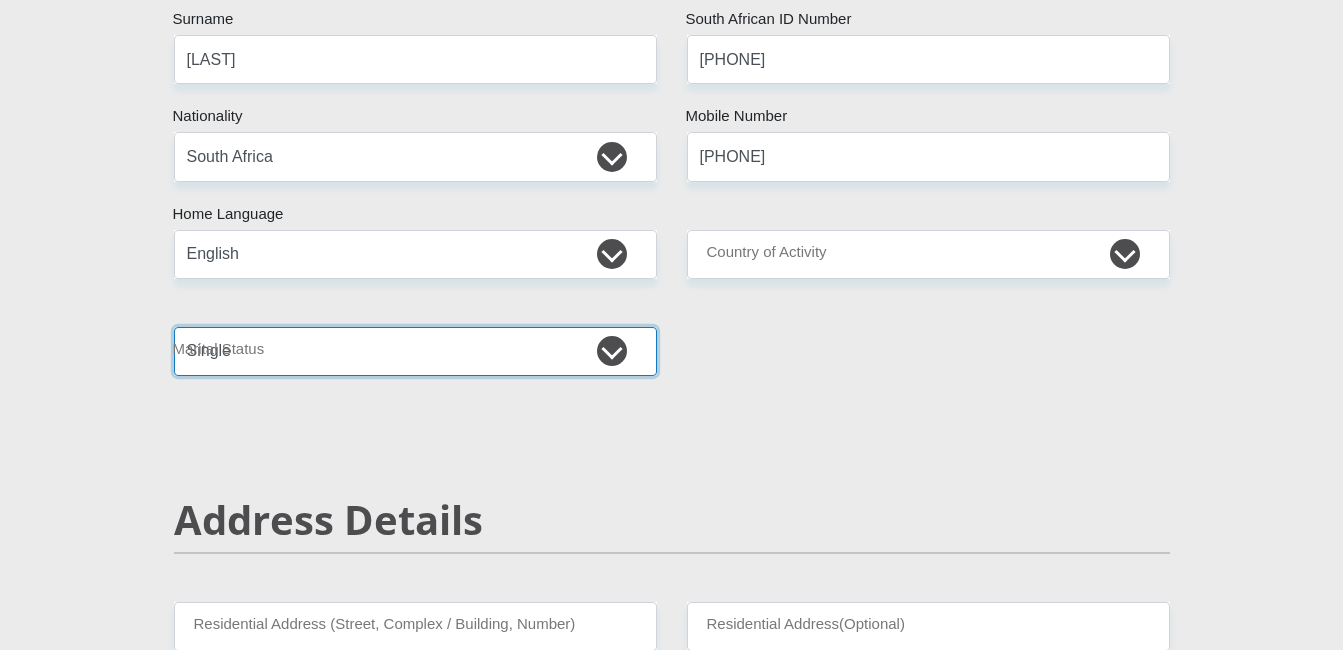 click on "Married ANC
Single
Divorced
Widowed
Married COP or Customary Law" at bounding box center (415, 351) 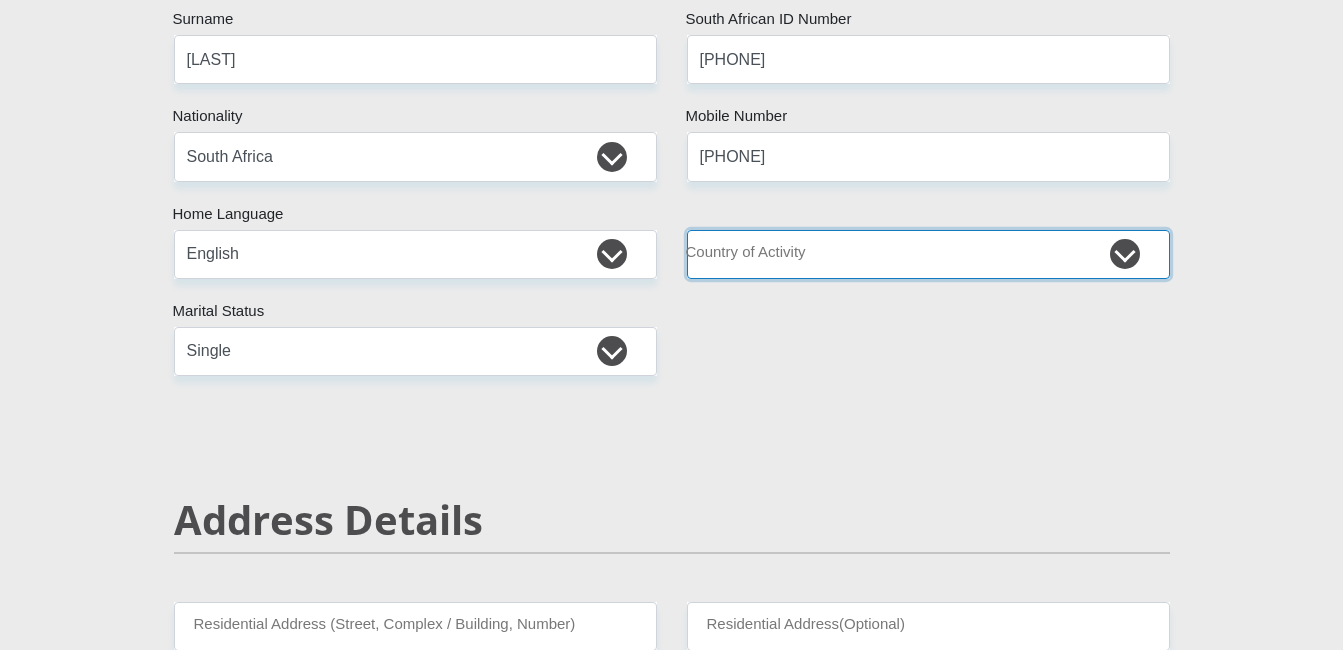 click on "South Africa
Afghanistan
Aland Islands
Albania
Algeria
America Samoa
American Virgin Islands
Andorra
Angola
Anguilla
Antarctica
Antigua and Barbuda
Argentina
Armenia
Aruba
Ascension Island
Australia
Austria
Azerbaijan
Chad" at bounding box center (928, 254) 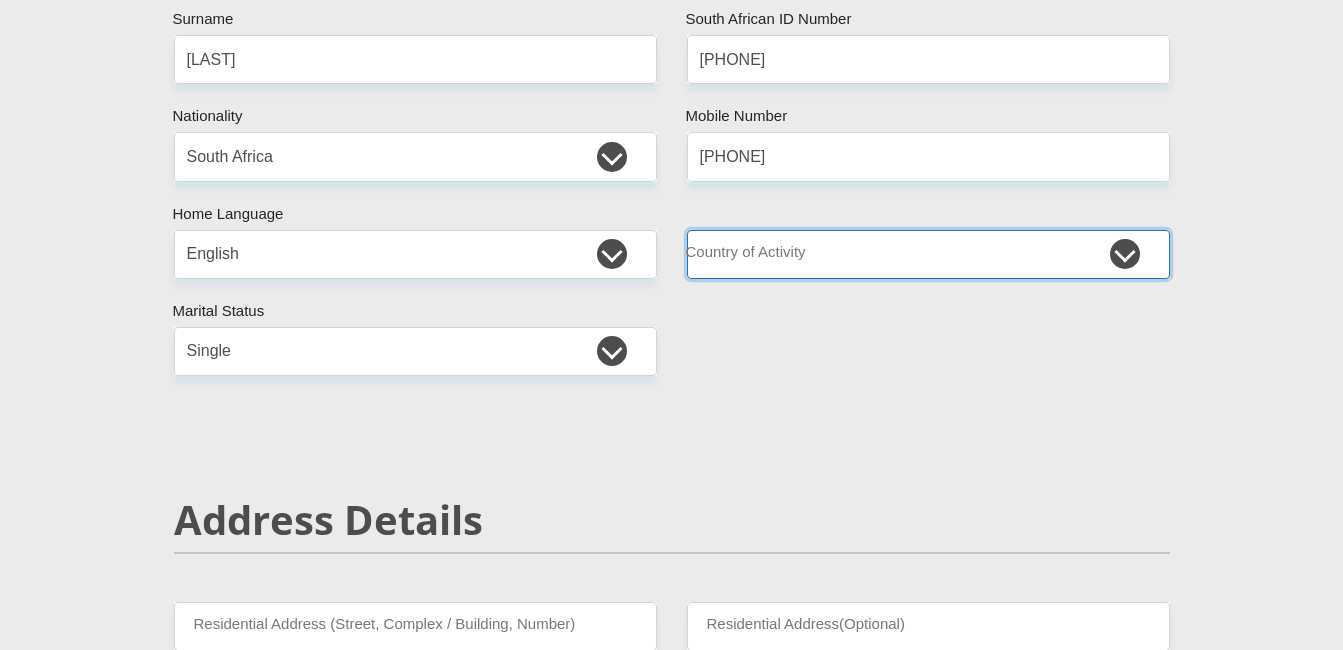 select on "ZAF" 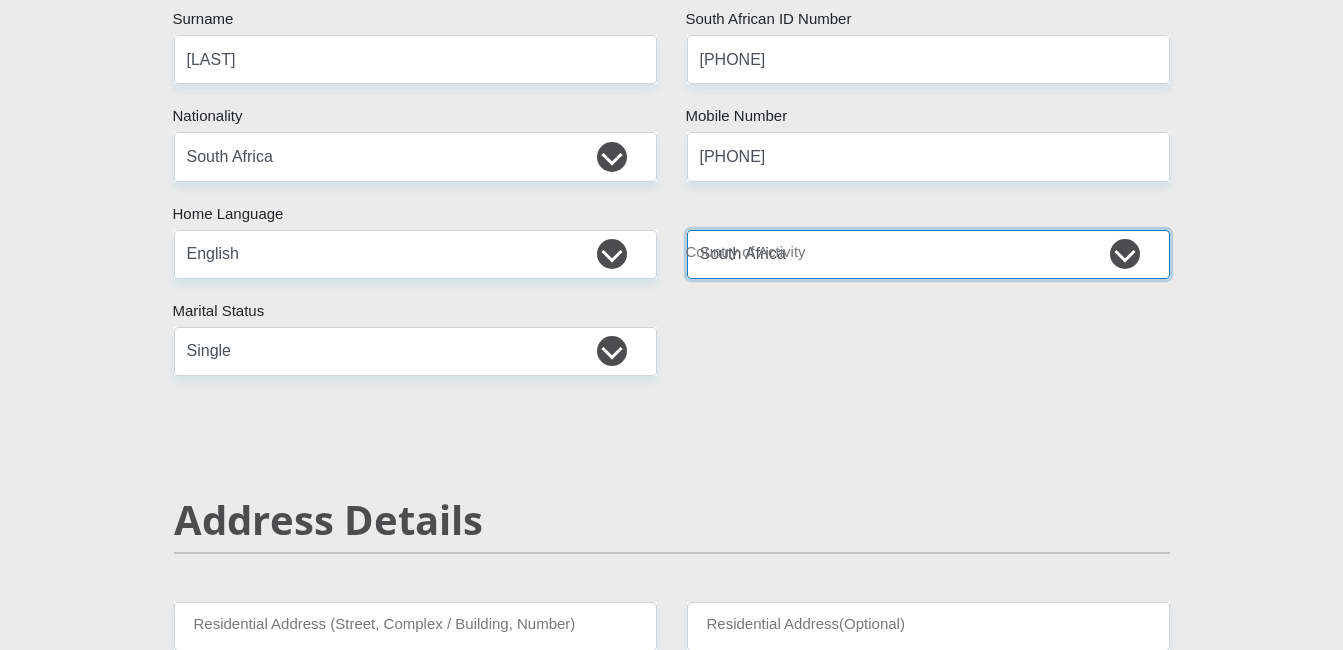 click on "South Africa
Afghanistan
Aland Islands
Albania
Algeria
America Samoa
American Virgin Islands
Andorra
Angola
Anguilla
Antarctica
Antigua and Barbuda
Argentina
Armenia
Aruba
Ascension Island
Australia
Austria
Azerbaijan
Chad" at bounding box center [928, 254] 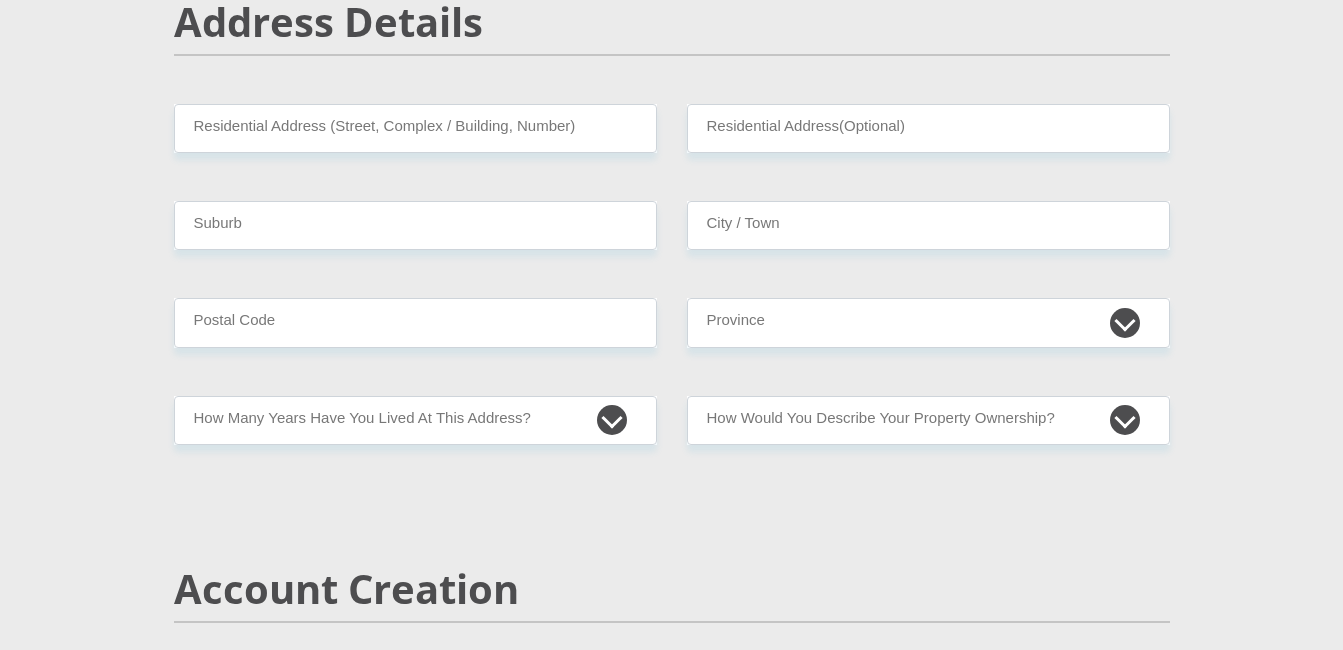 scroll, scrollTop: 900, scrollLeft: 0, axis: vertical 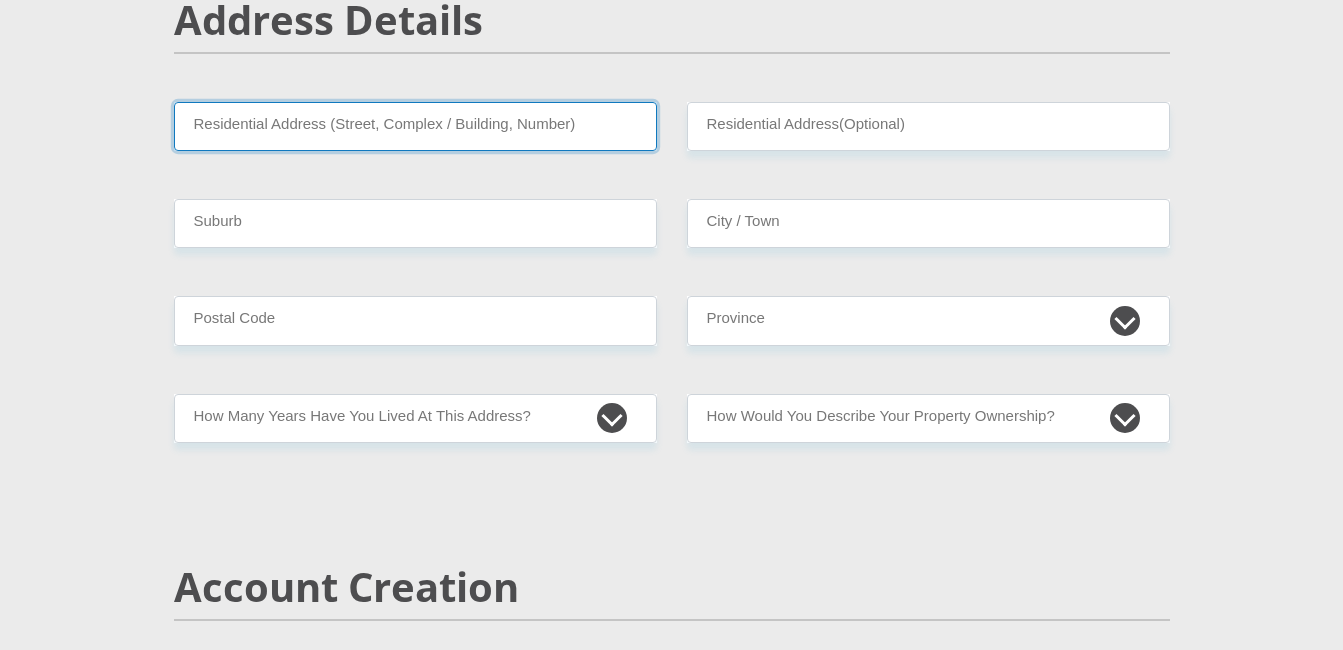 click on "Residential Address (Street, Complex / Building, Number)" at bounding box center [415, 126] 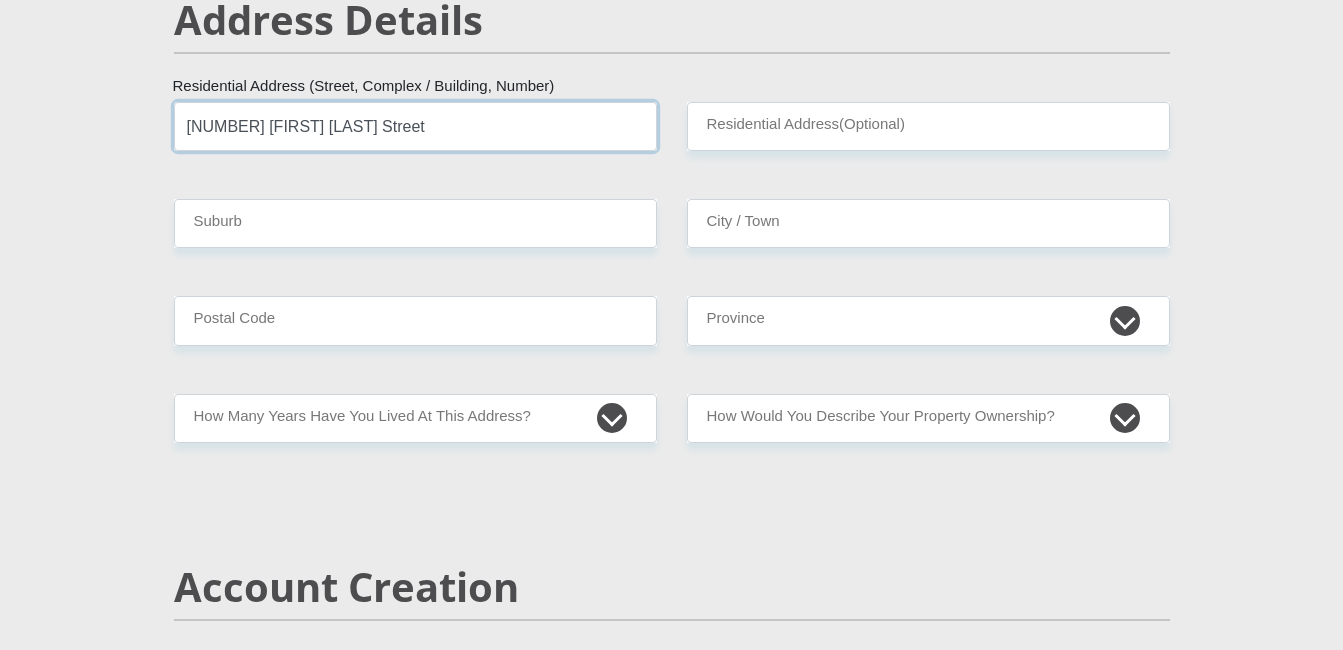 type on "[NUMBER] [FIRST] [LAST] Street" 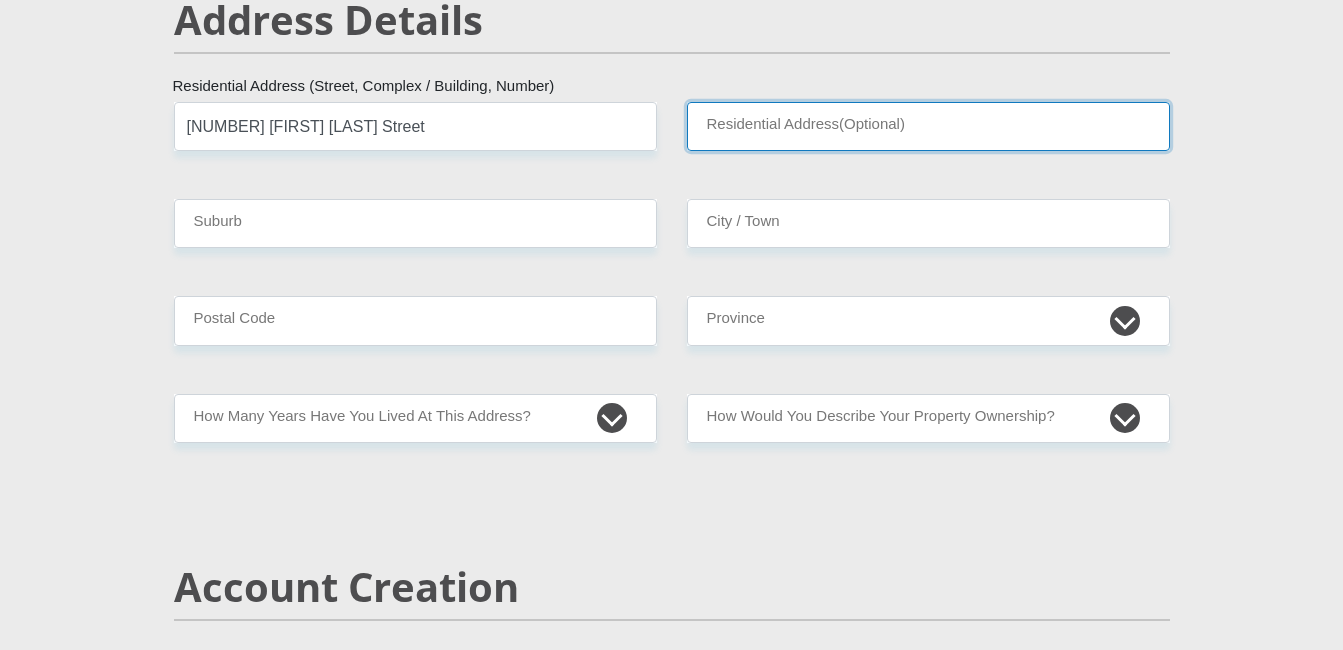 click on "Residential Address(Optional)" at bounding box center (928, 126) 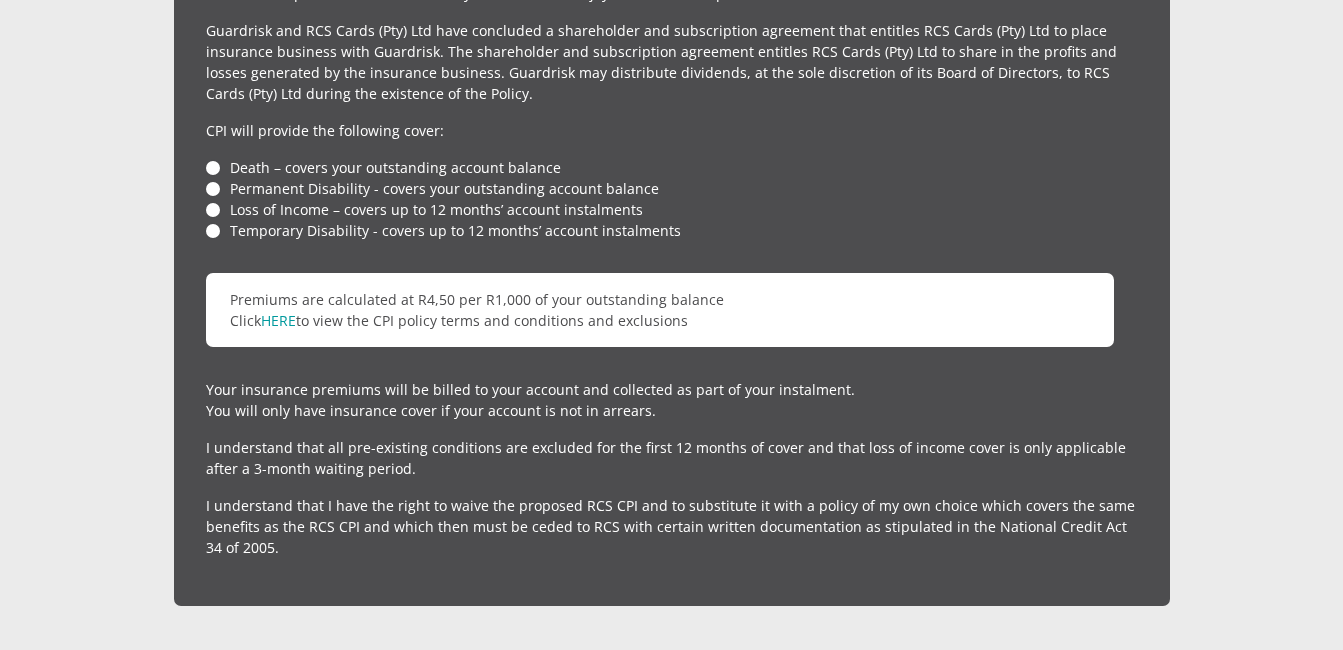 scroll, scrollTop: 4800, scrollLeft: 0, axis: vertical 